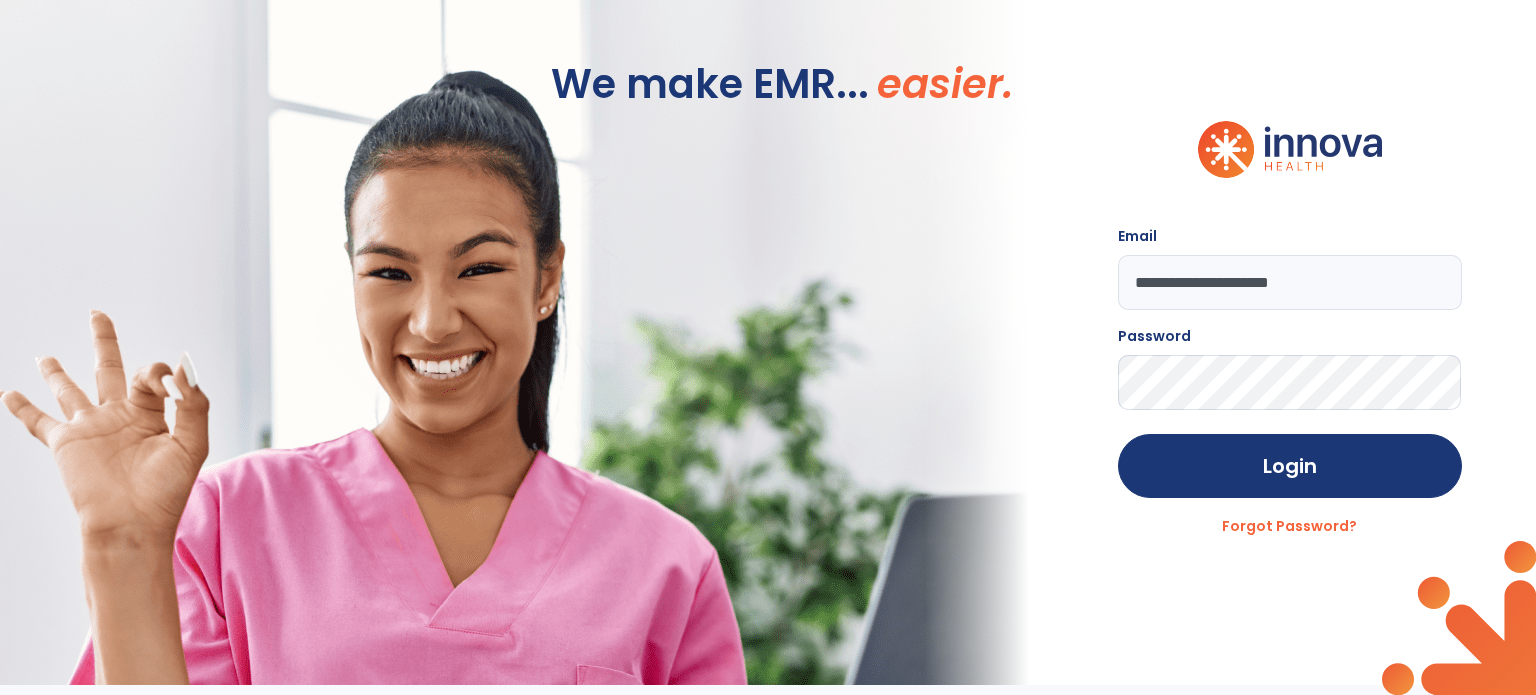scroll, scrollTop: 0, scrollLeft: 0, axis: both 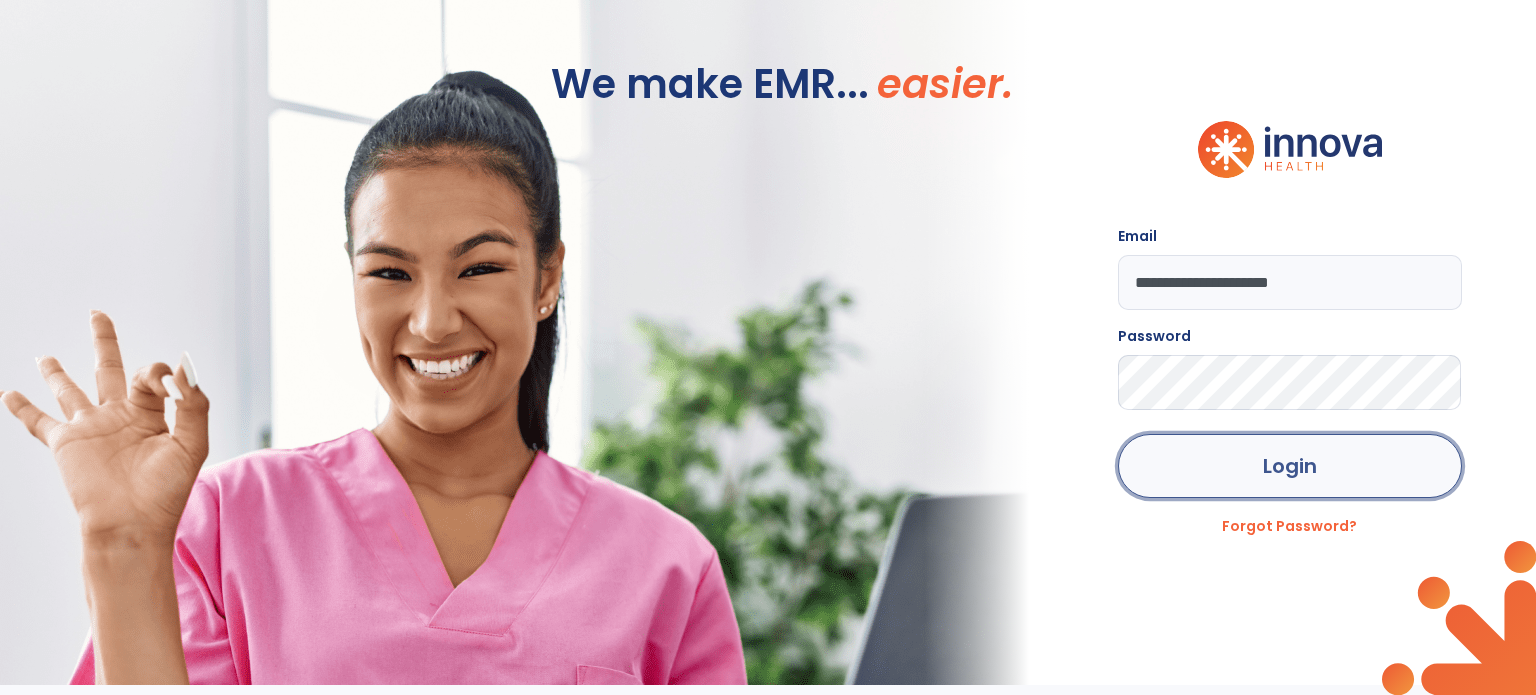 click on "Login" 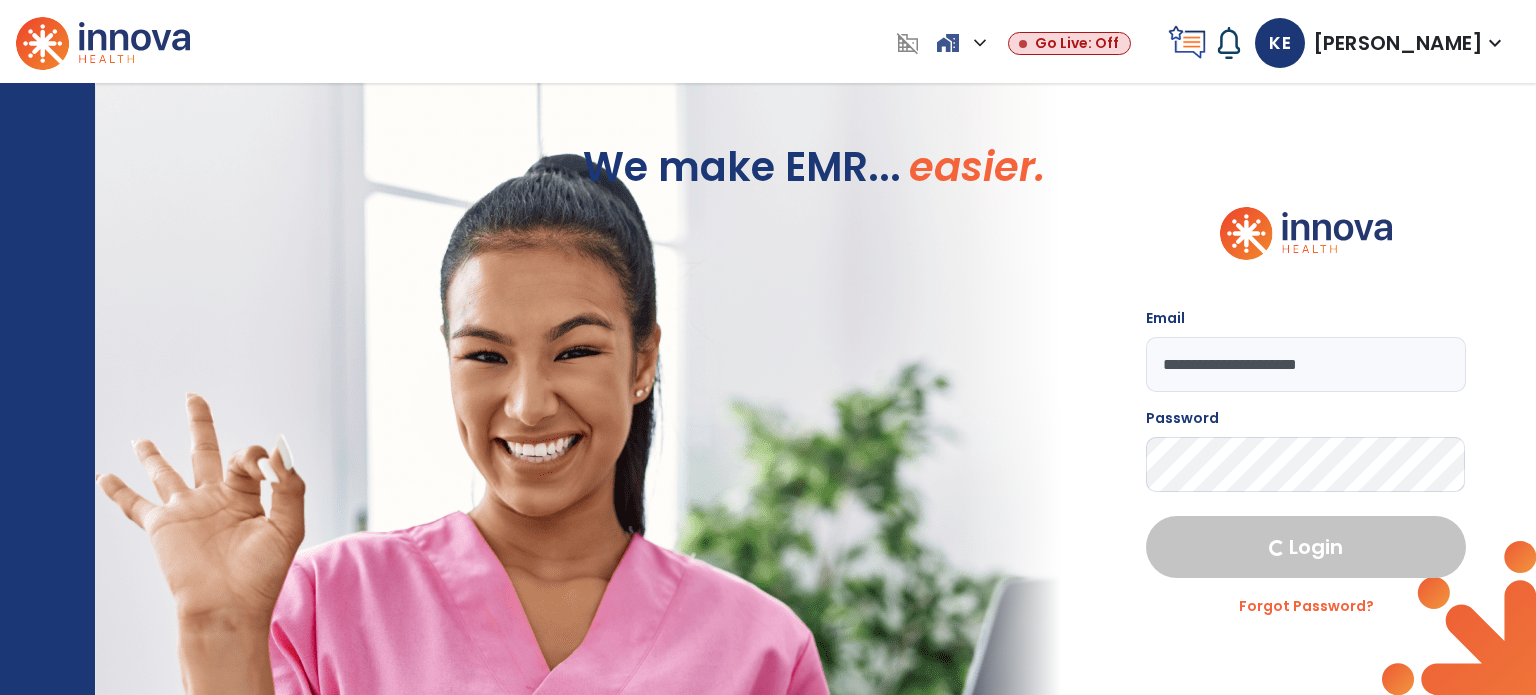 select on "****" 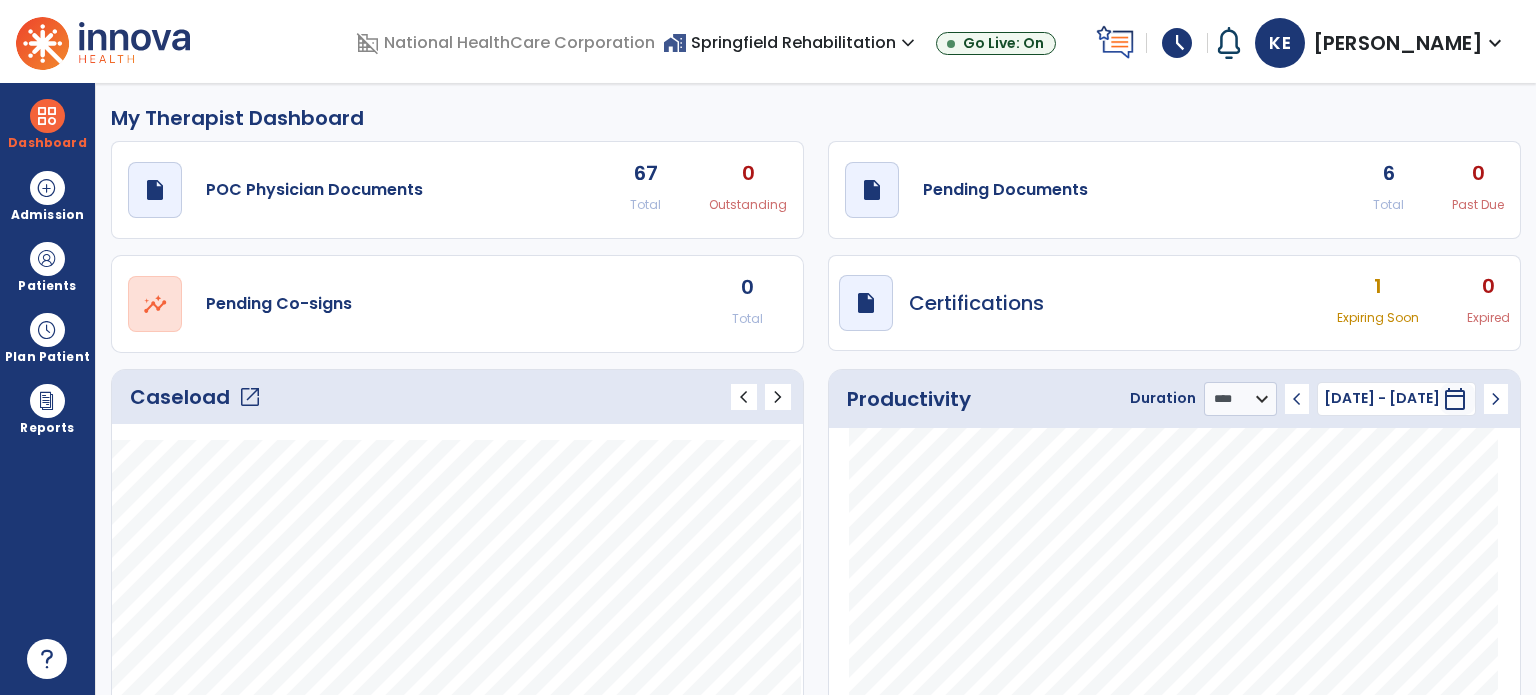 click on "Total" 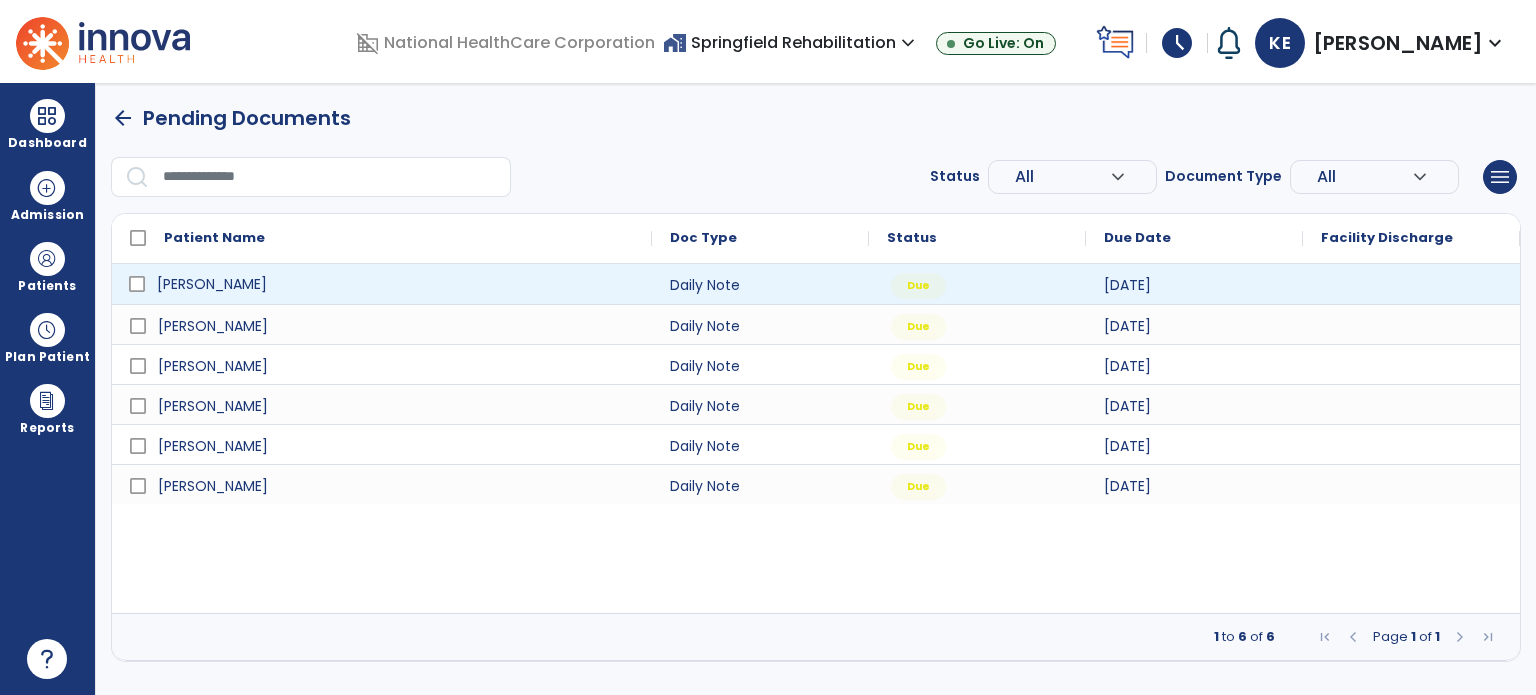 click on "Hutchinson, Barbara" at bounding box center [396, 284] 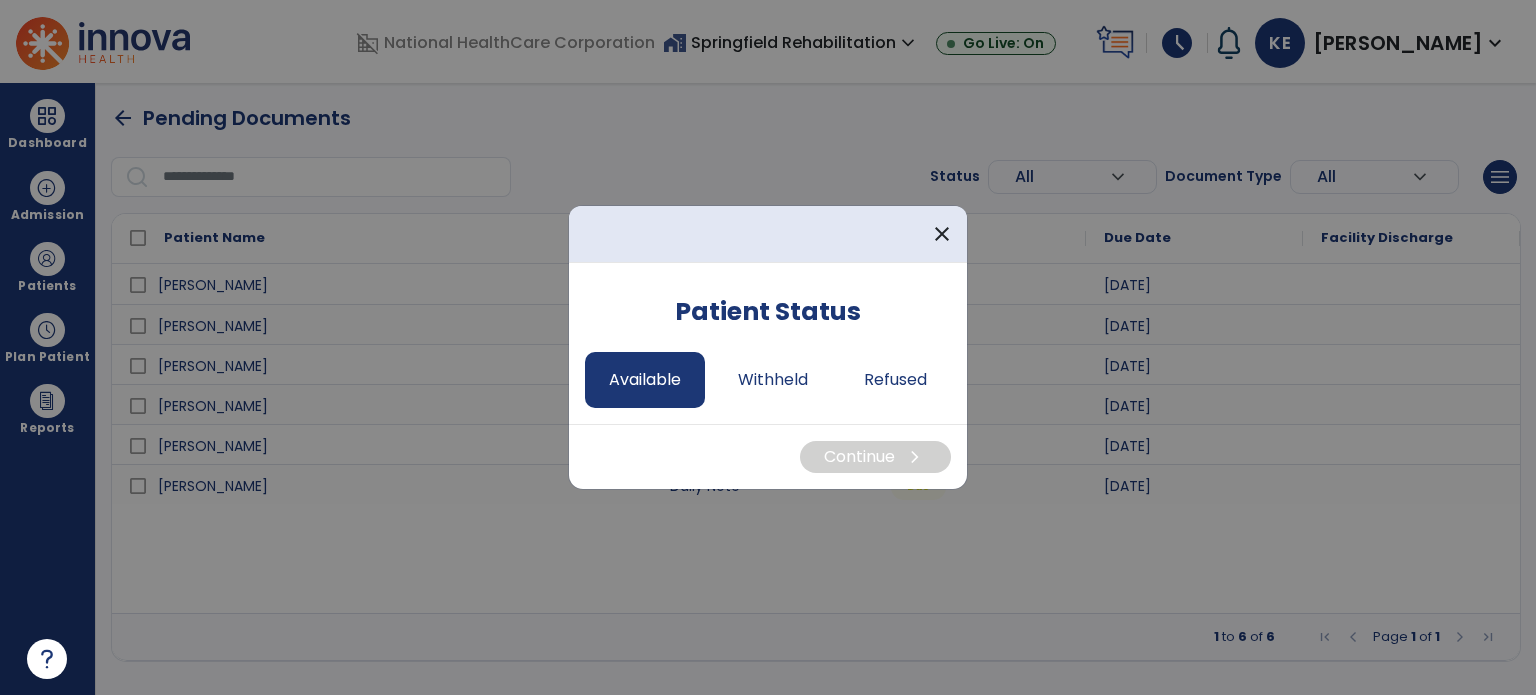 click on "Available" at bounding box center [645, 380] 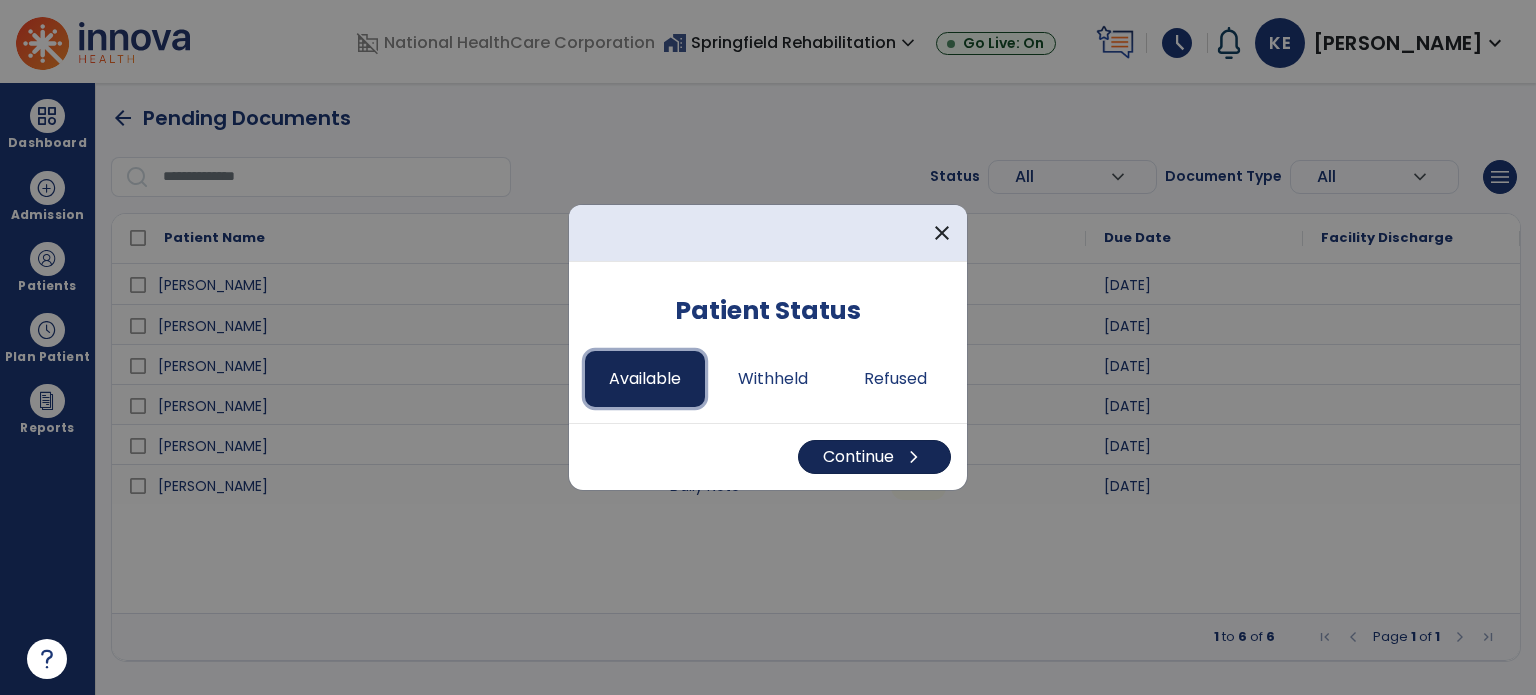 click on "Continue   chevron_right" at bounding box center (874, 457) 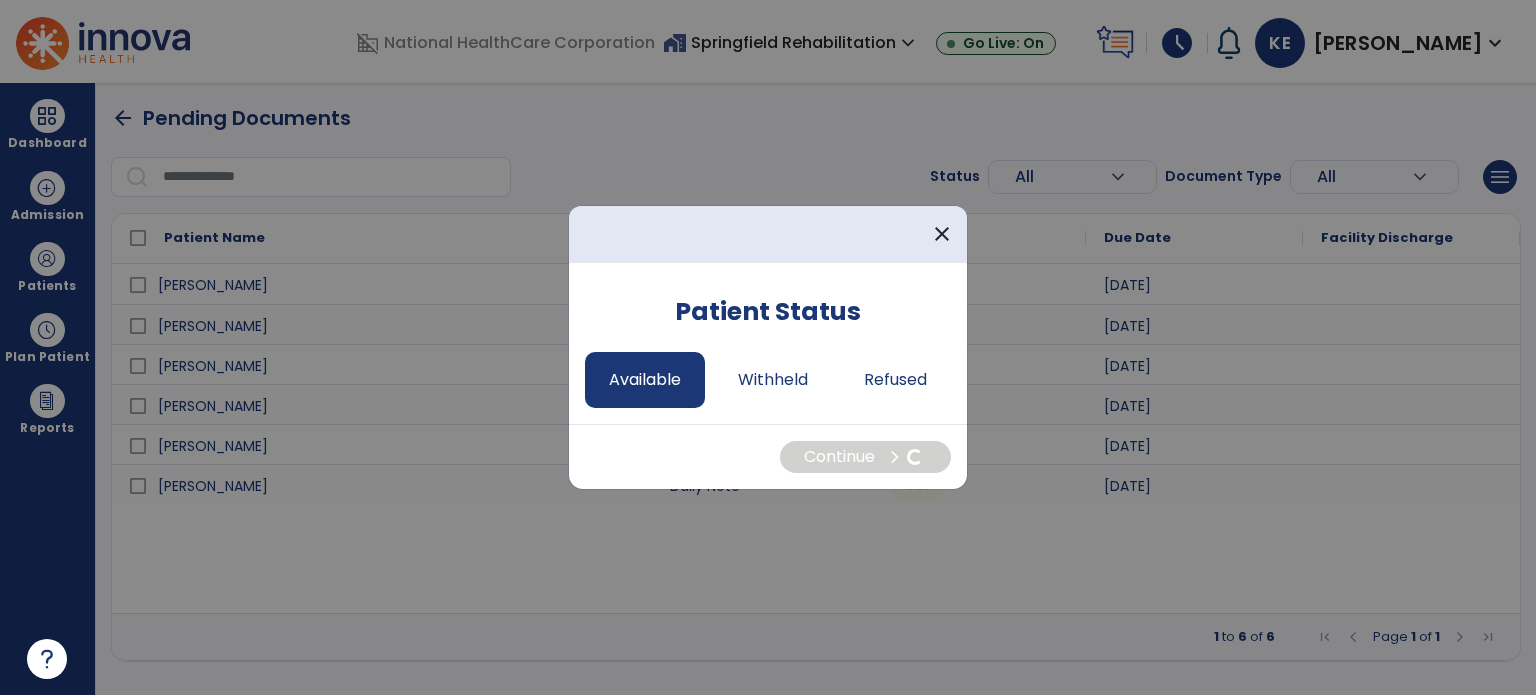 select on "*" 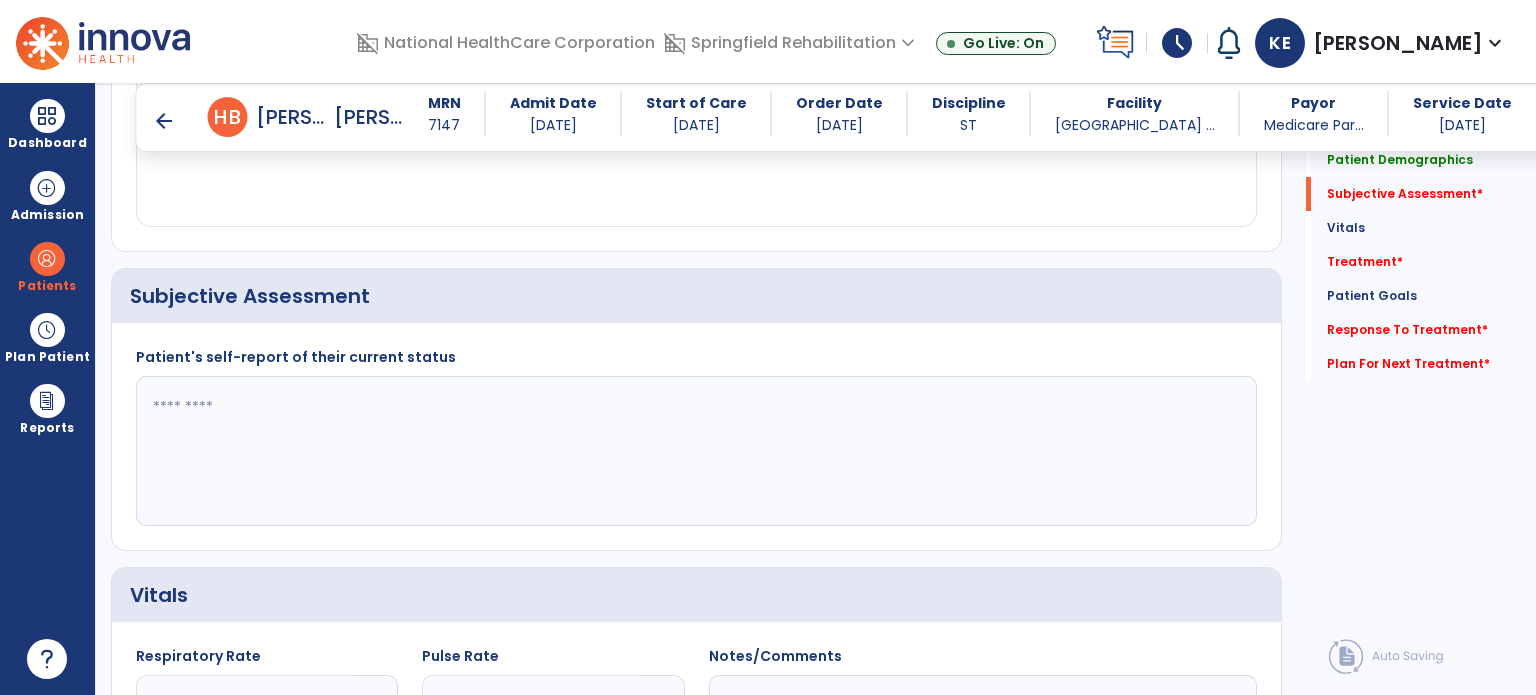 scroll, scrollTop: 400, scrollLeft: 0, axis: vertical 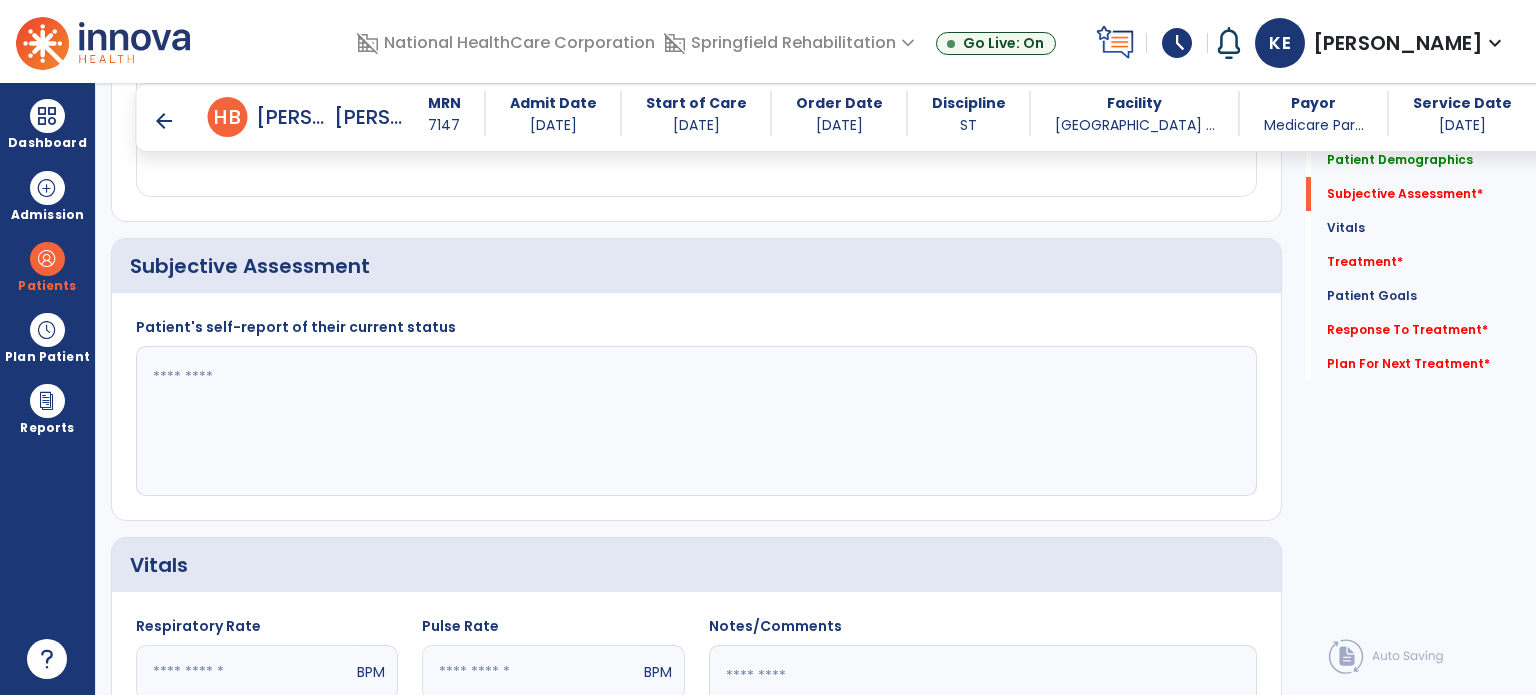 click 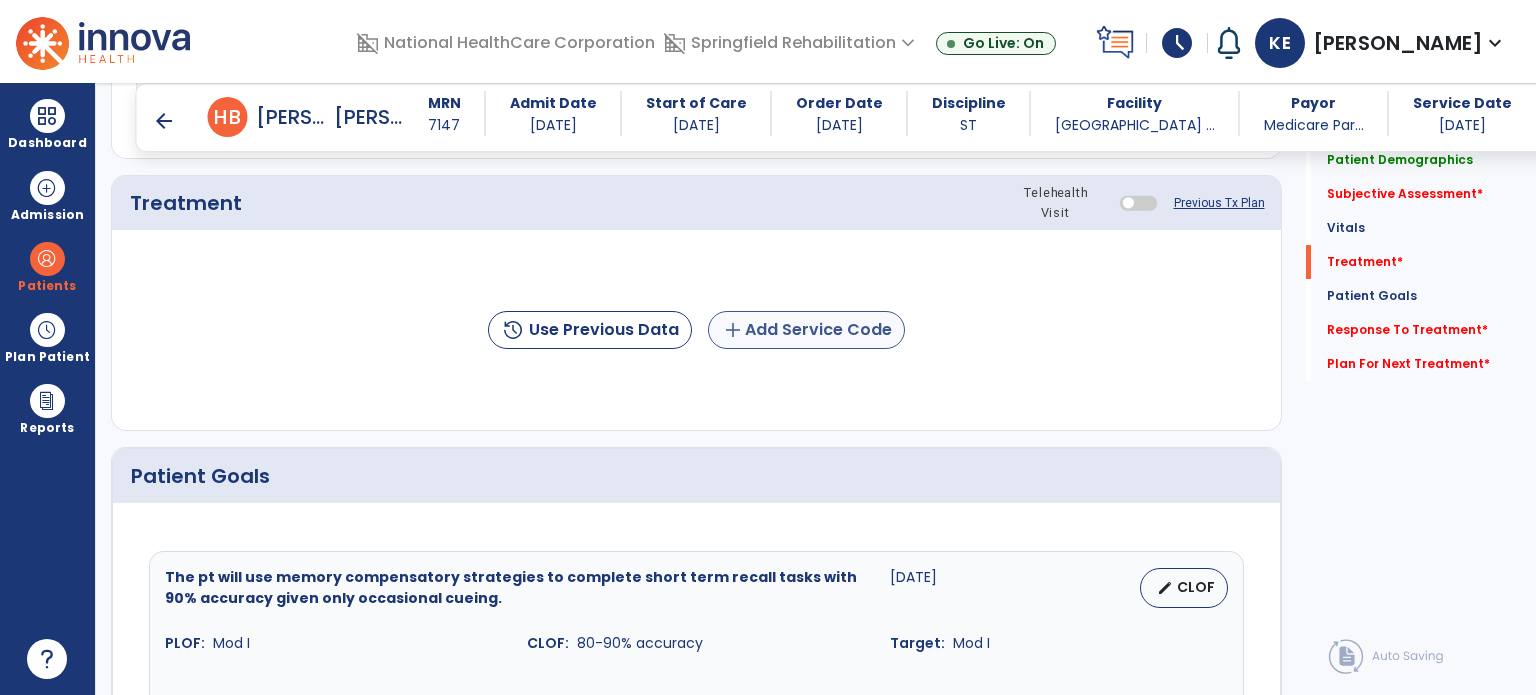 scroll, scrollTop: 1200, scrollLeft: 0, axis: vertical 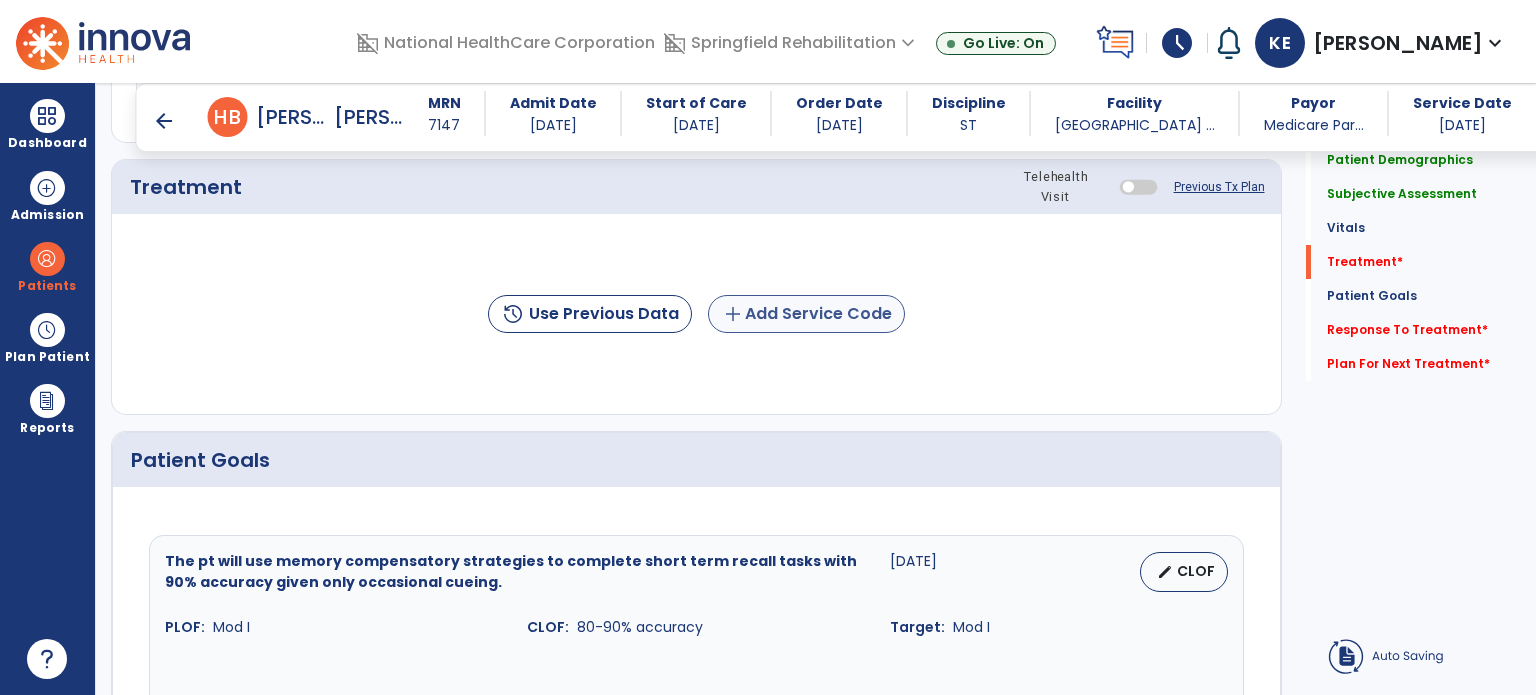 type on "**********" 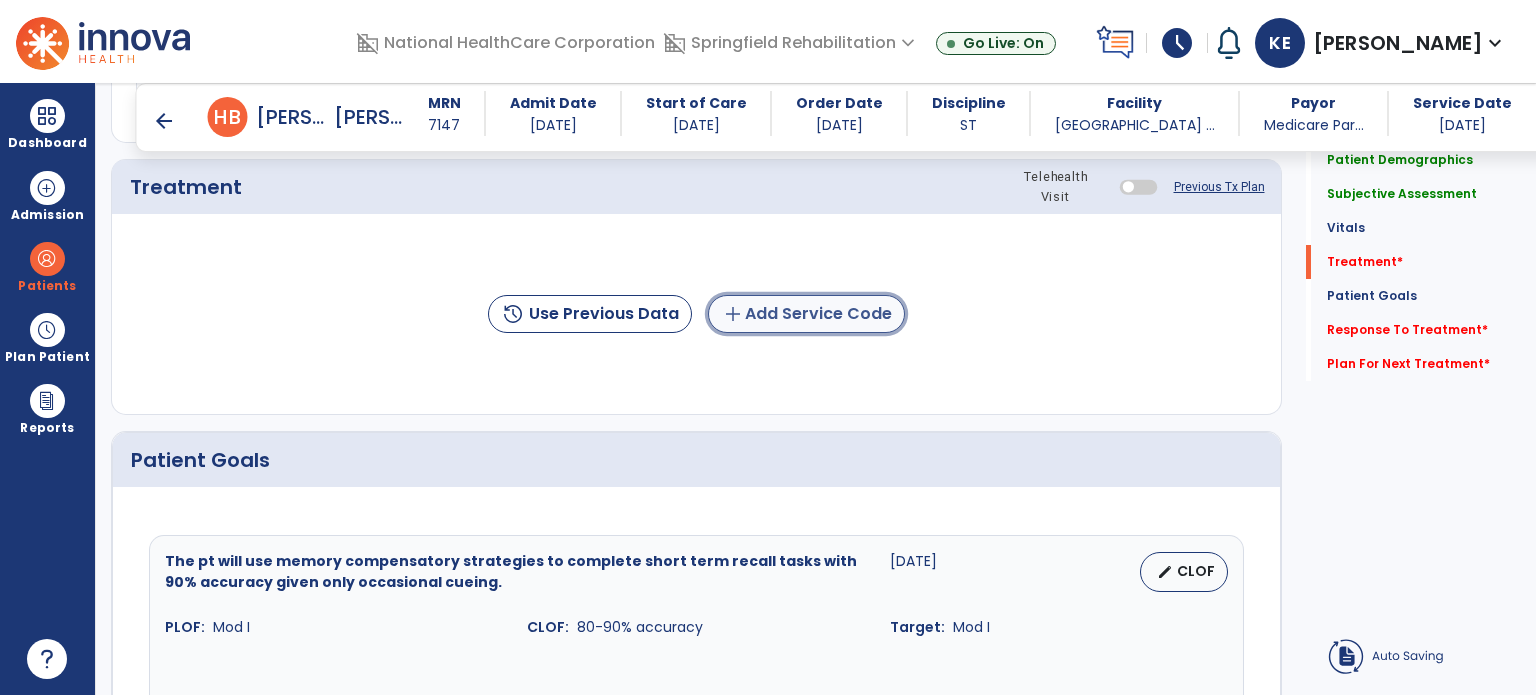 click on "add" 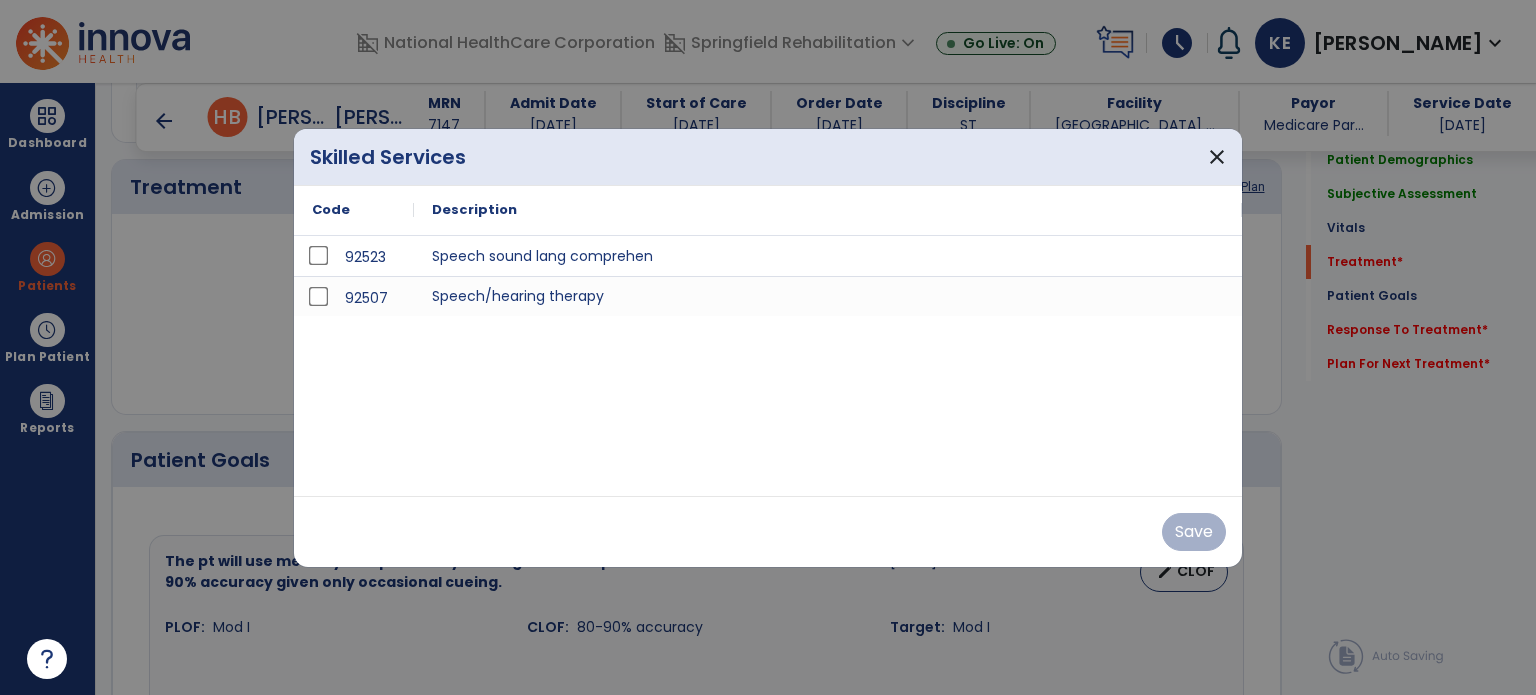 click on "92523 Speech sound lang comprehen   92507 Speech/hearing therapy" at bounding box center [768, 366] 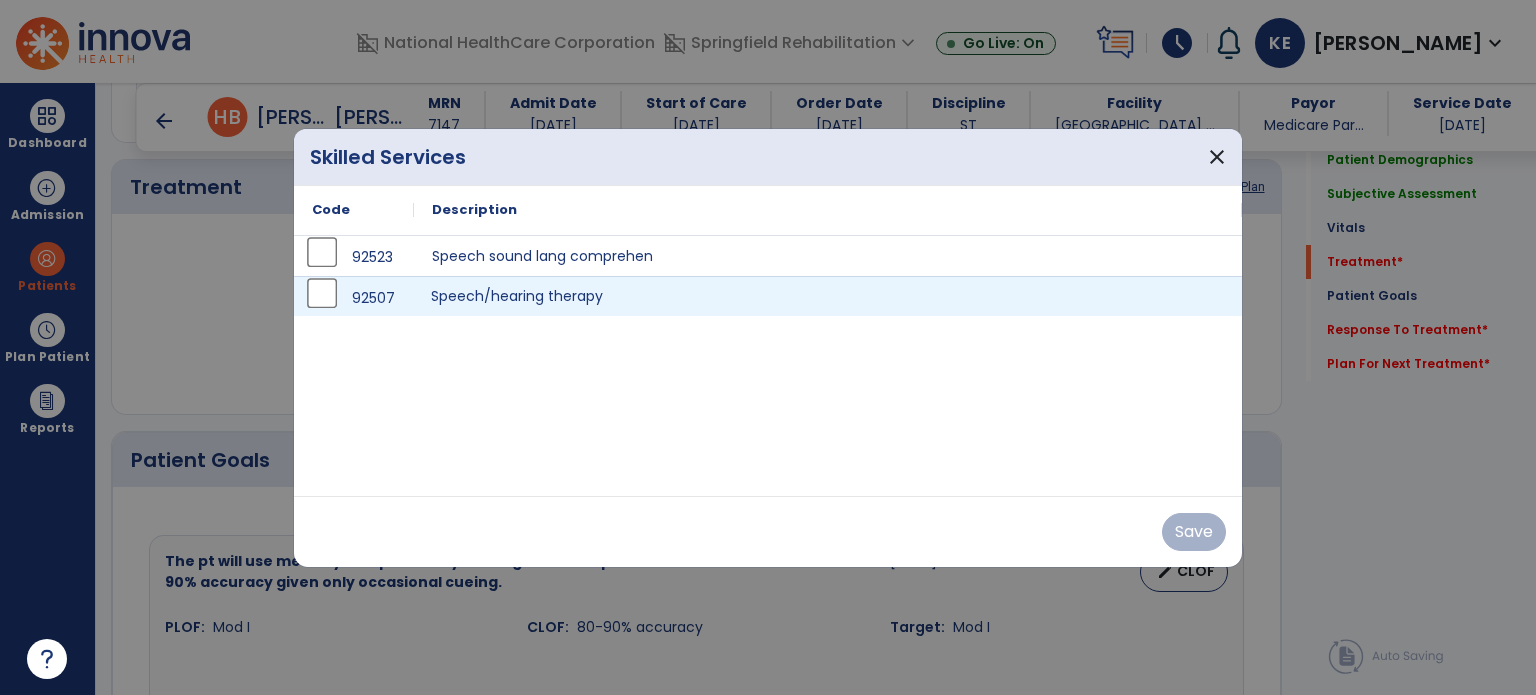 click on "Speech/hearing therapy" at bounding box center [828, 296] 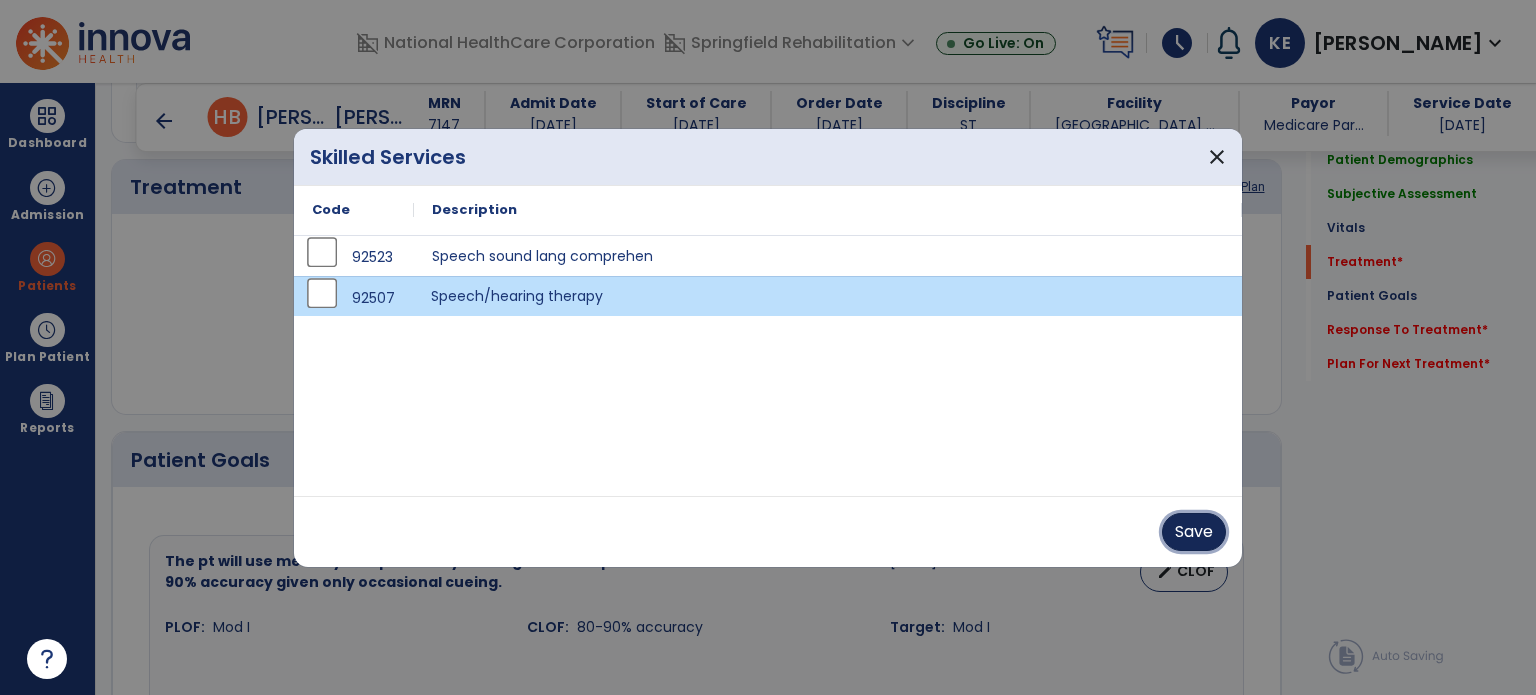click on "Save" at bounding box center [1194, 532] 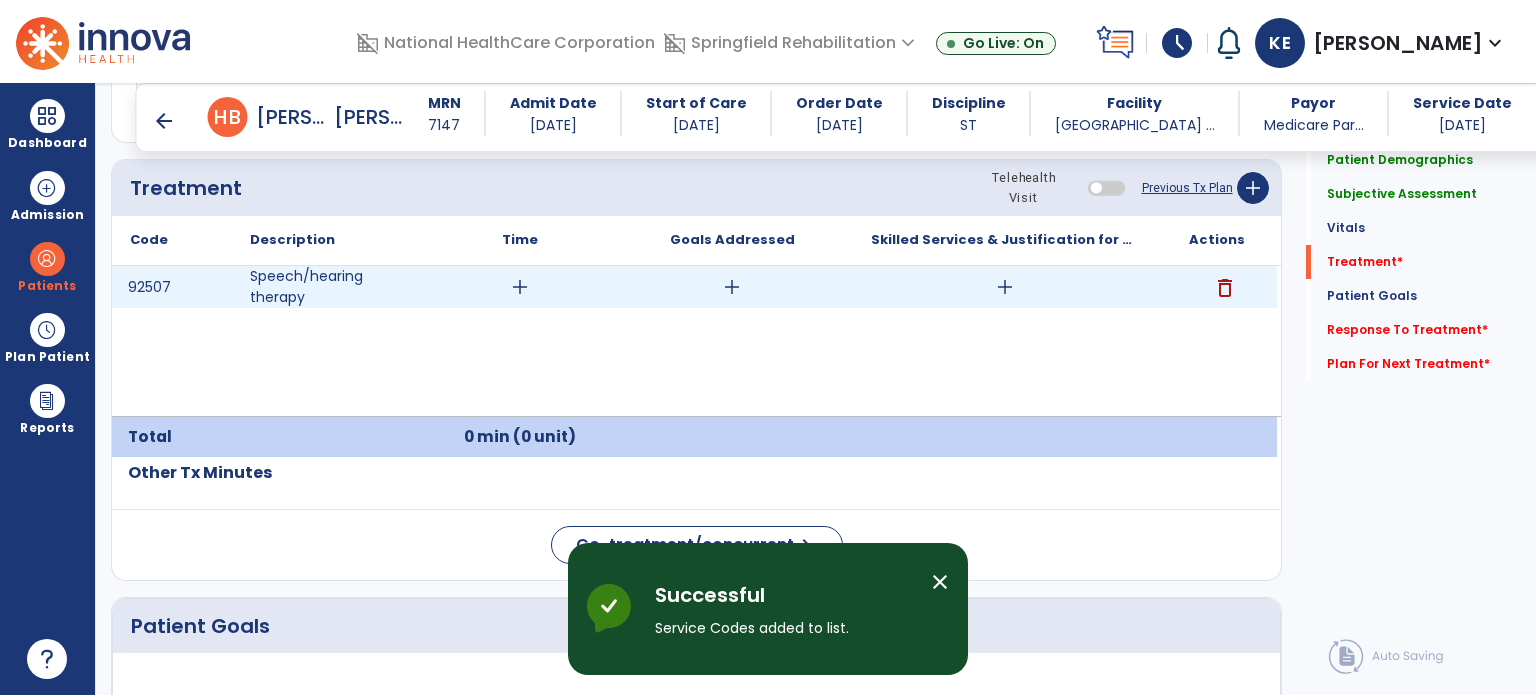 click on "add" at bounding box center (520, 287) 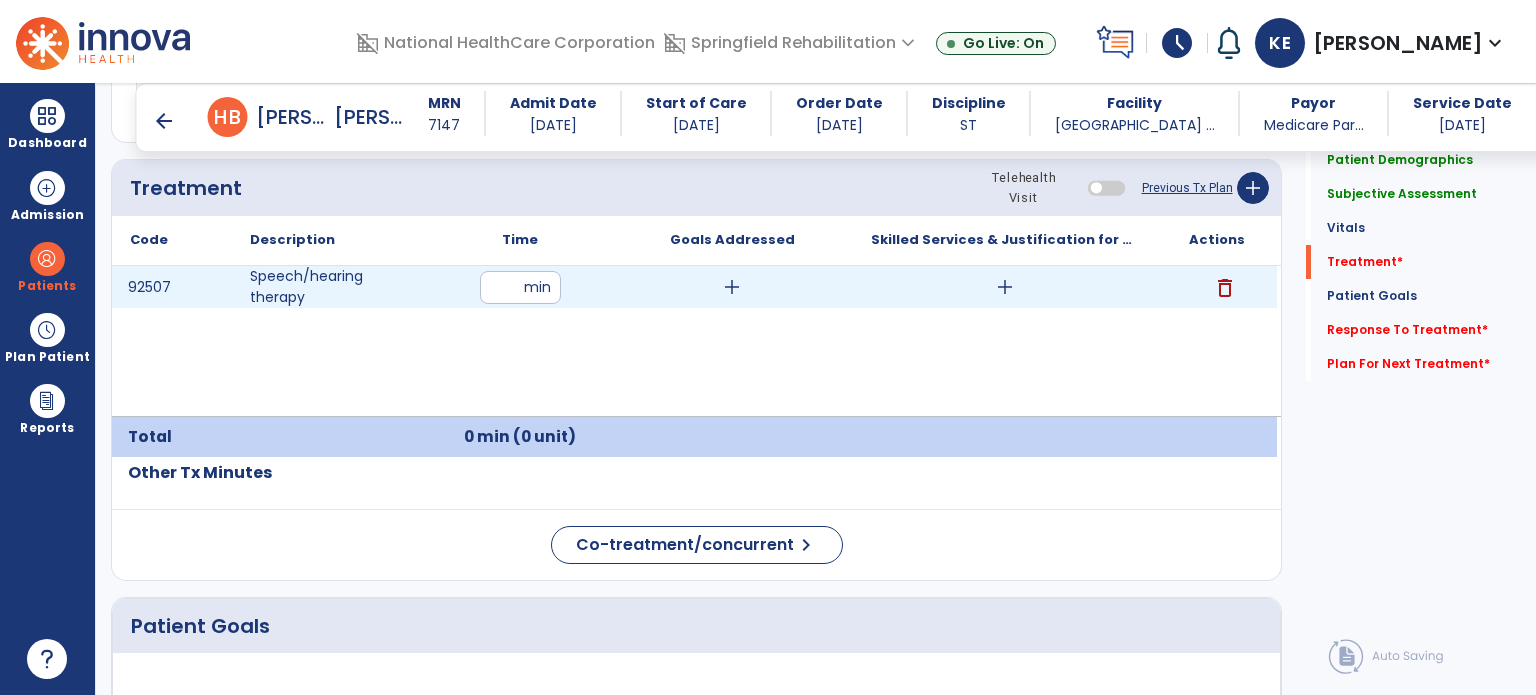 type on "**" 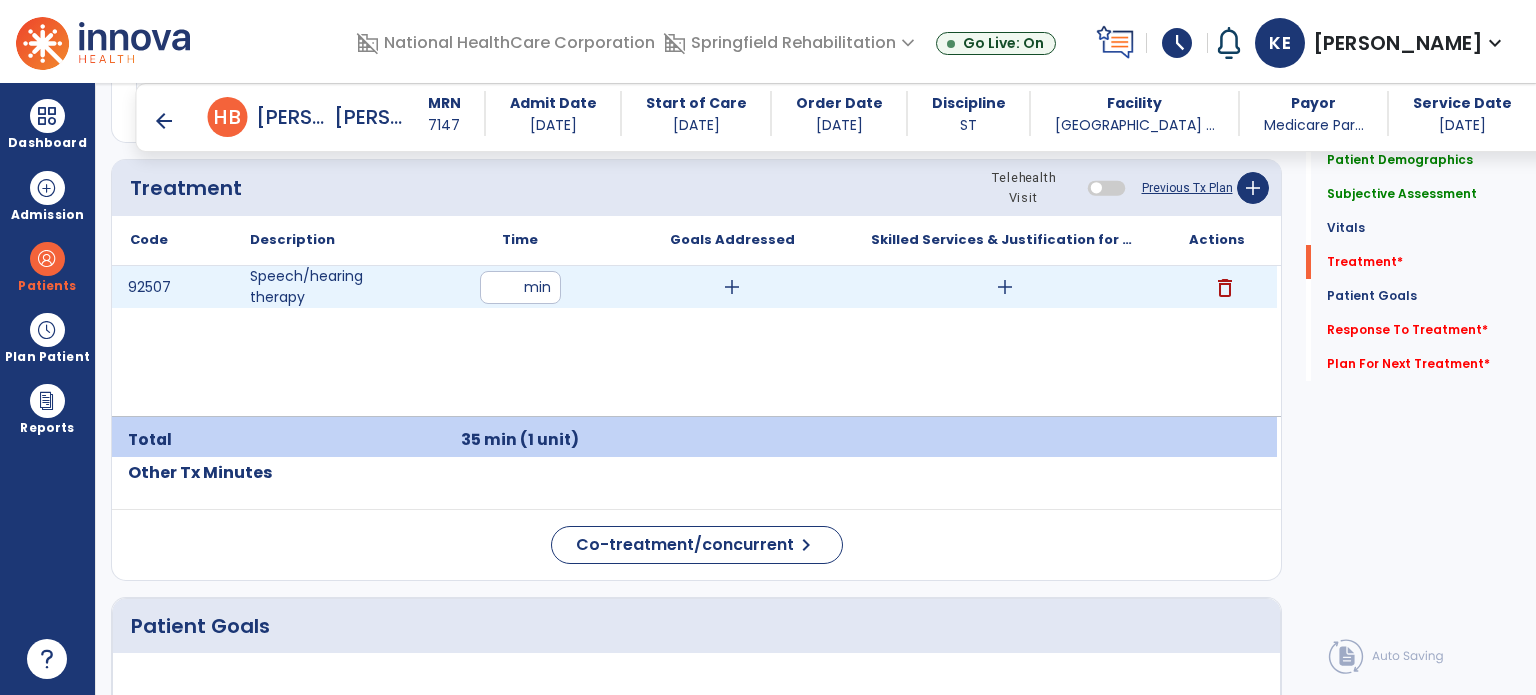 click on "add" at bounding box center [732, 287] 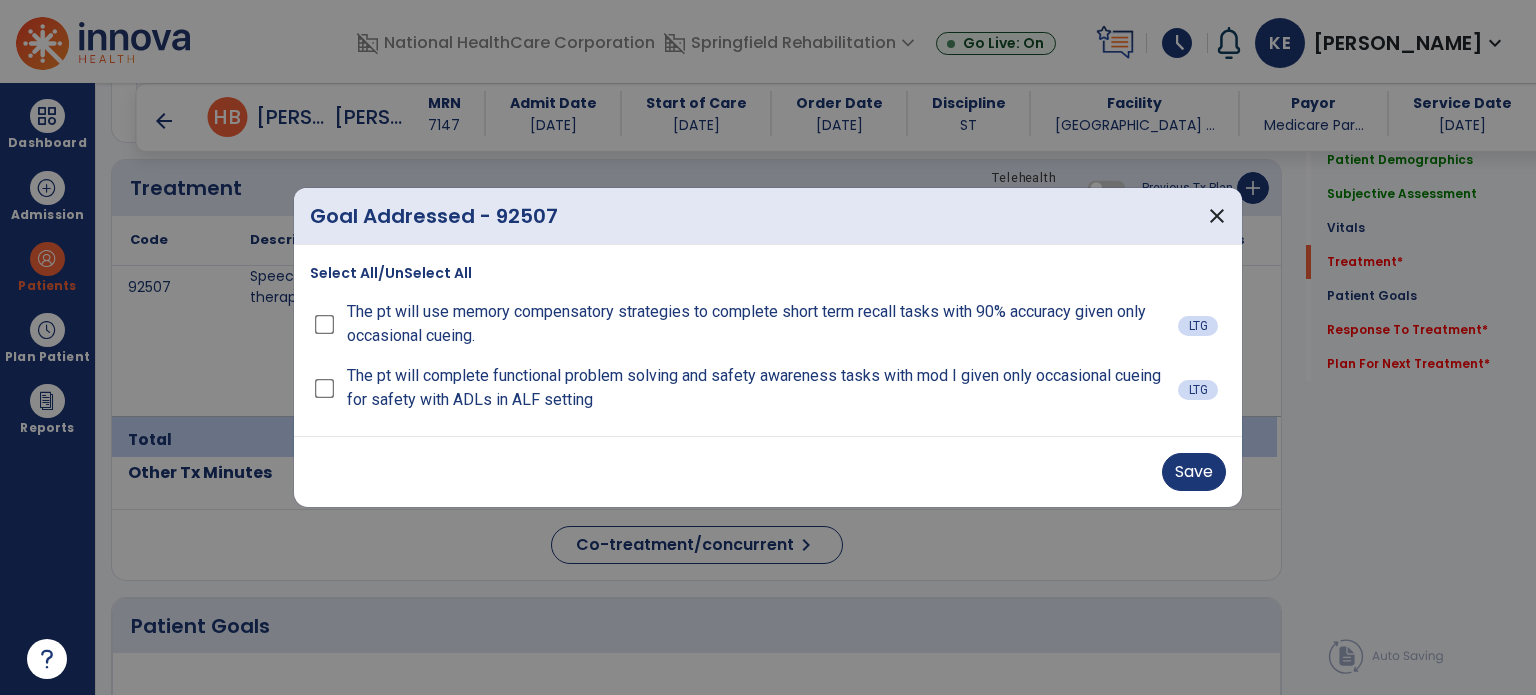 click on "The pt will use memory compensatory strategies to complete short term recall tasks with 90% accuracy given only occasional cueing." at bounding box center (744, 324) 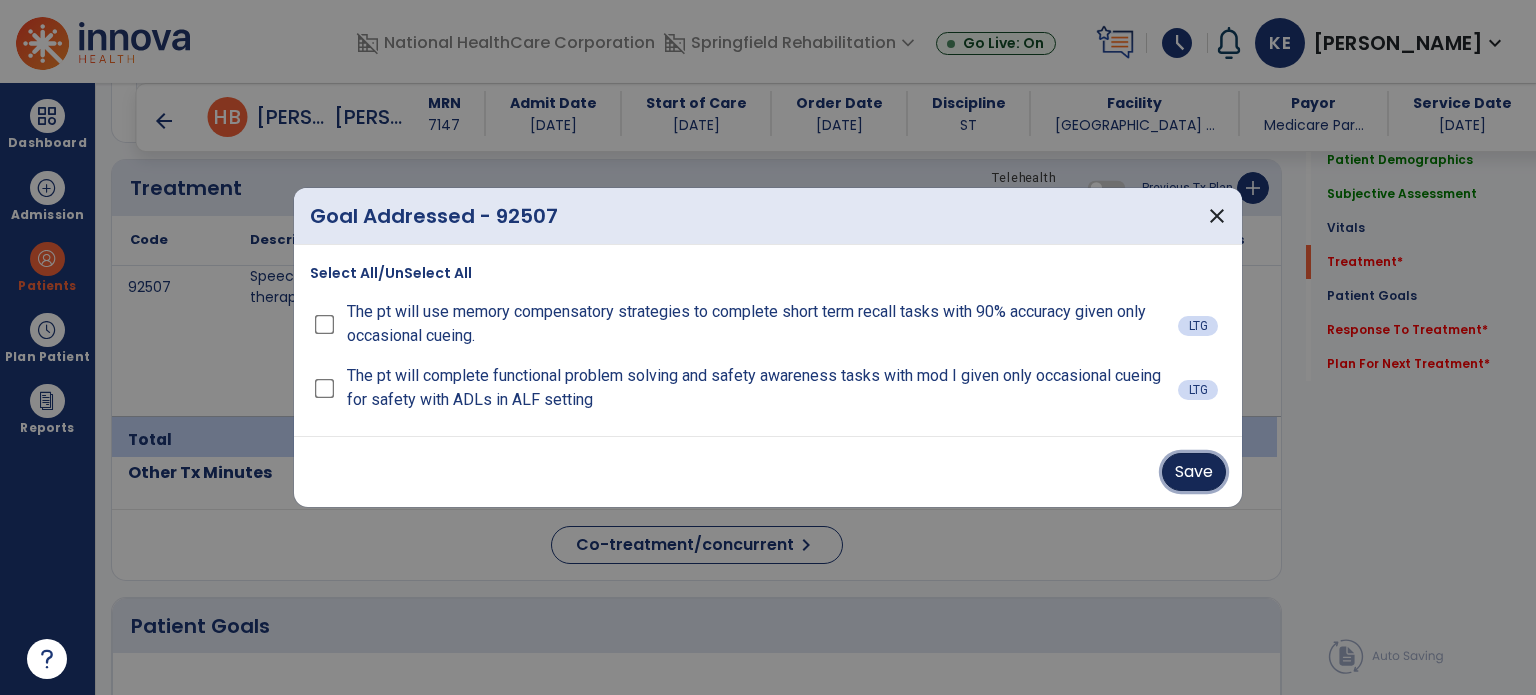 click on "Save" at bounding box center [1194, 472] 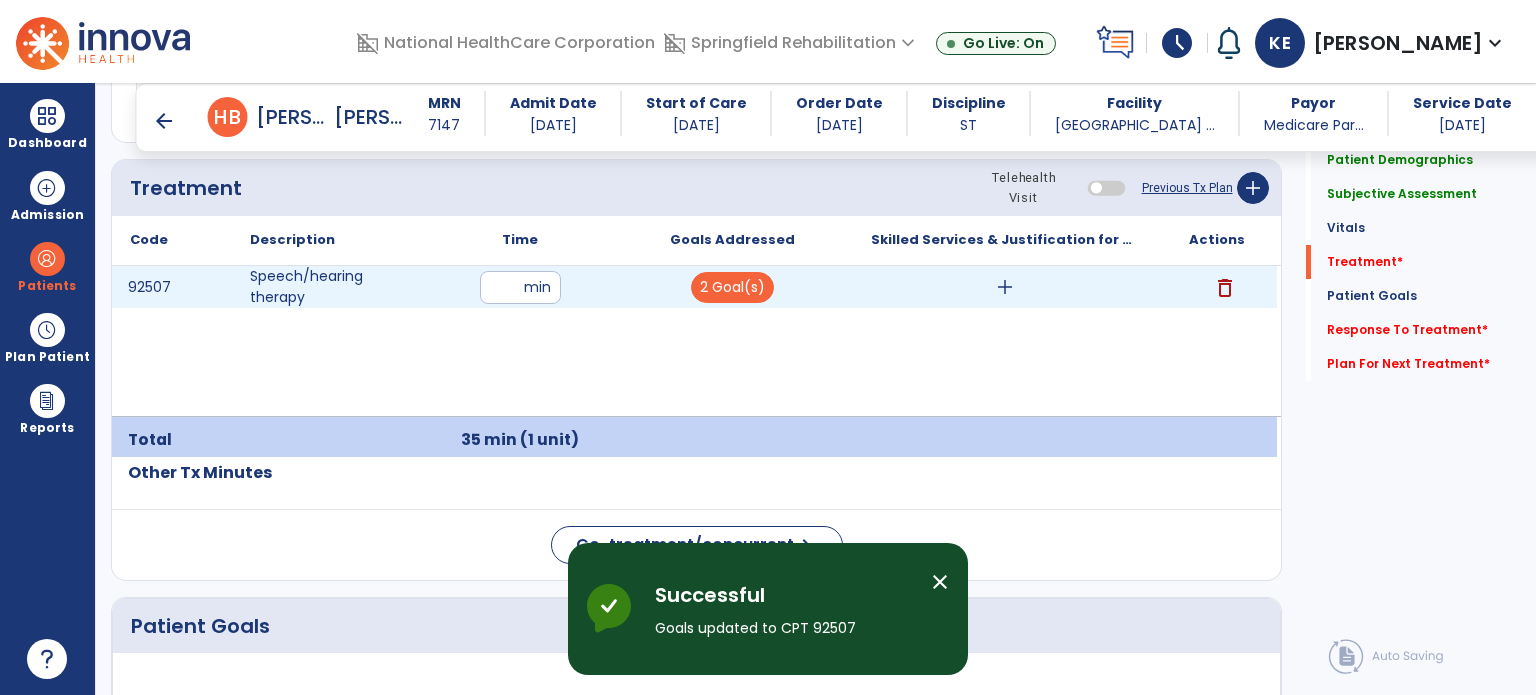 click on "add" at bounding box center [1005, 287] 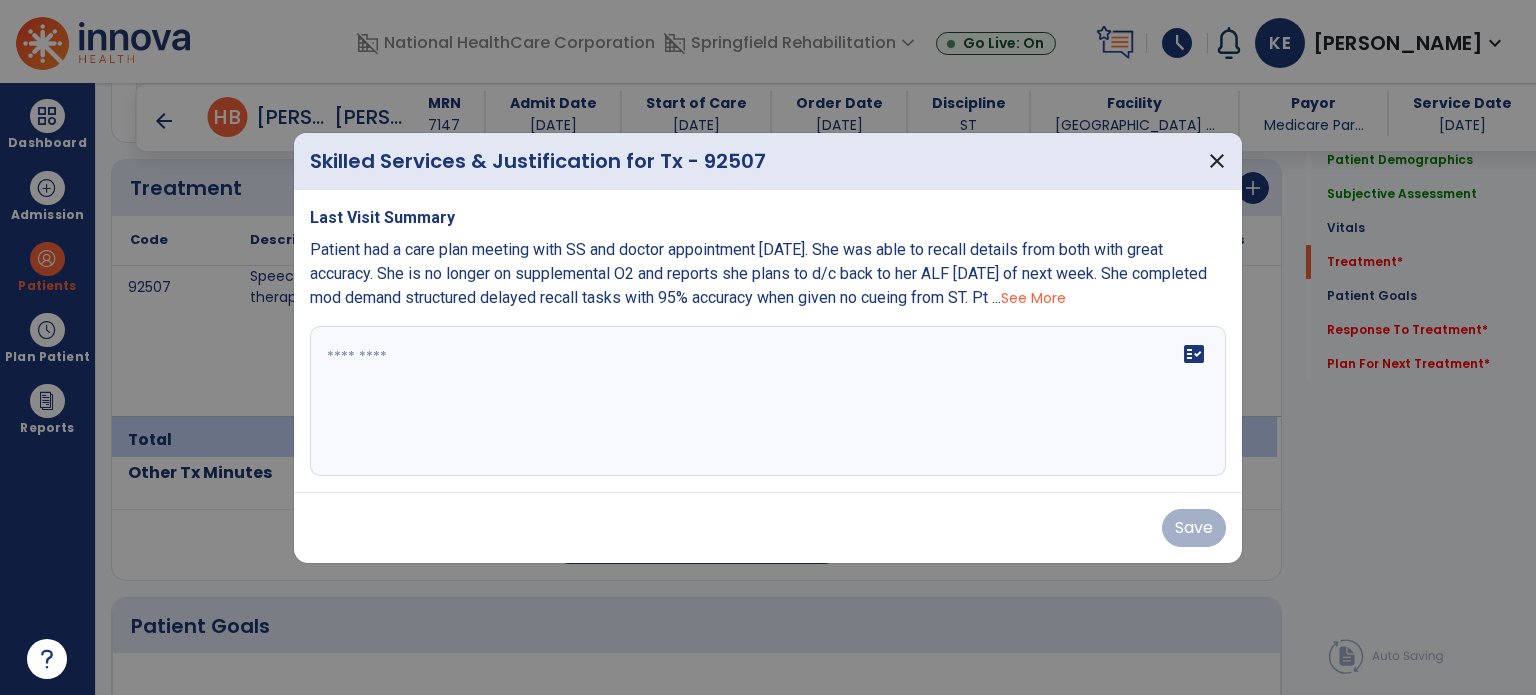 click on "fact_check" at bounding box center [768, 401] 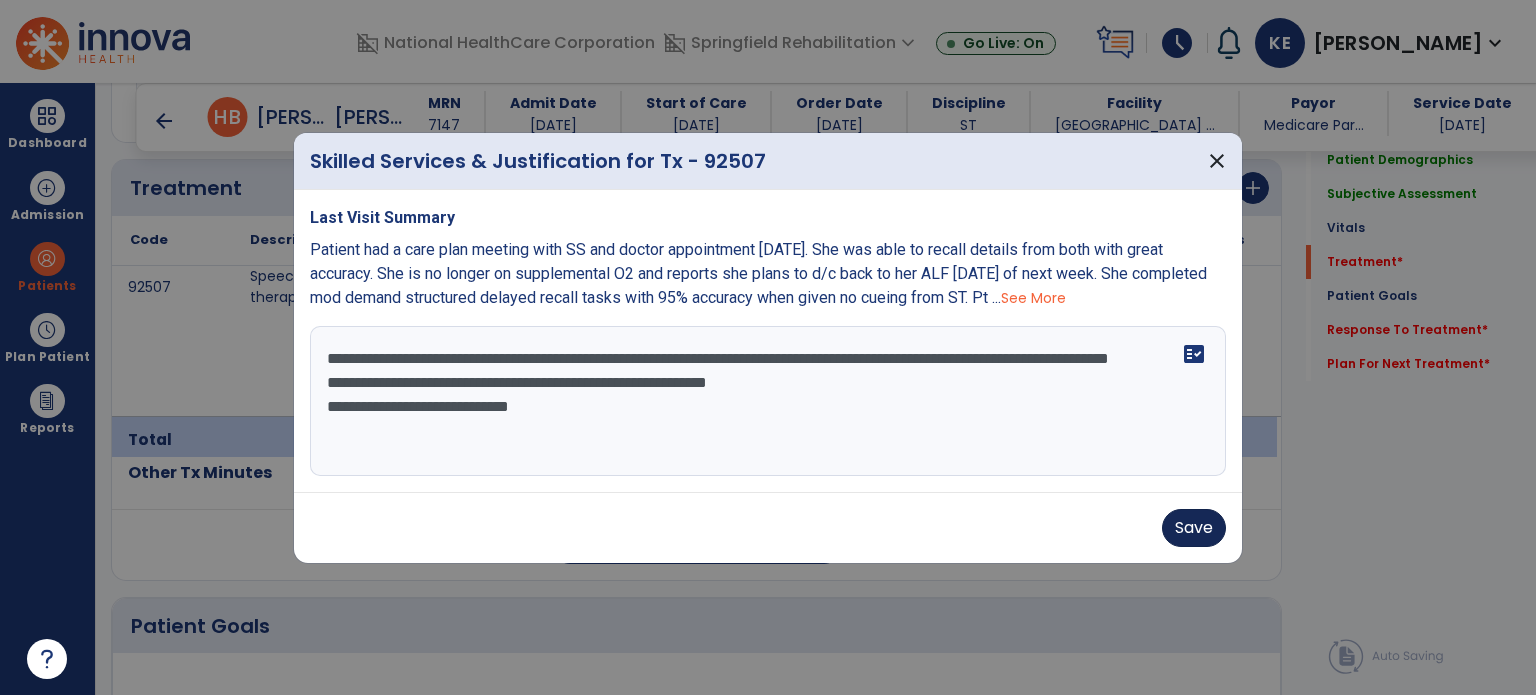 type on "**********" 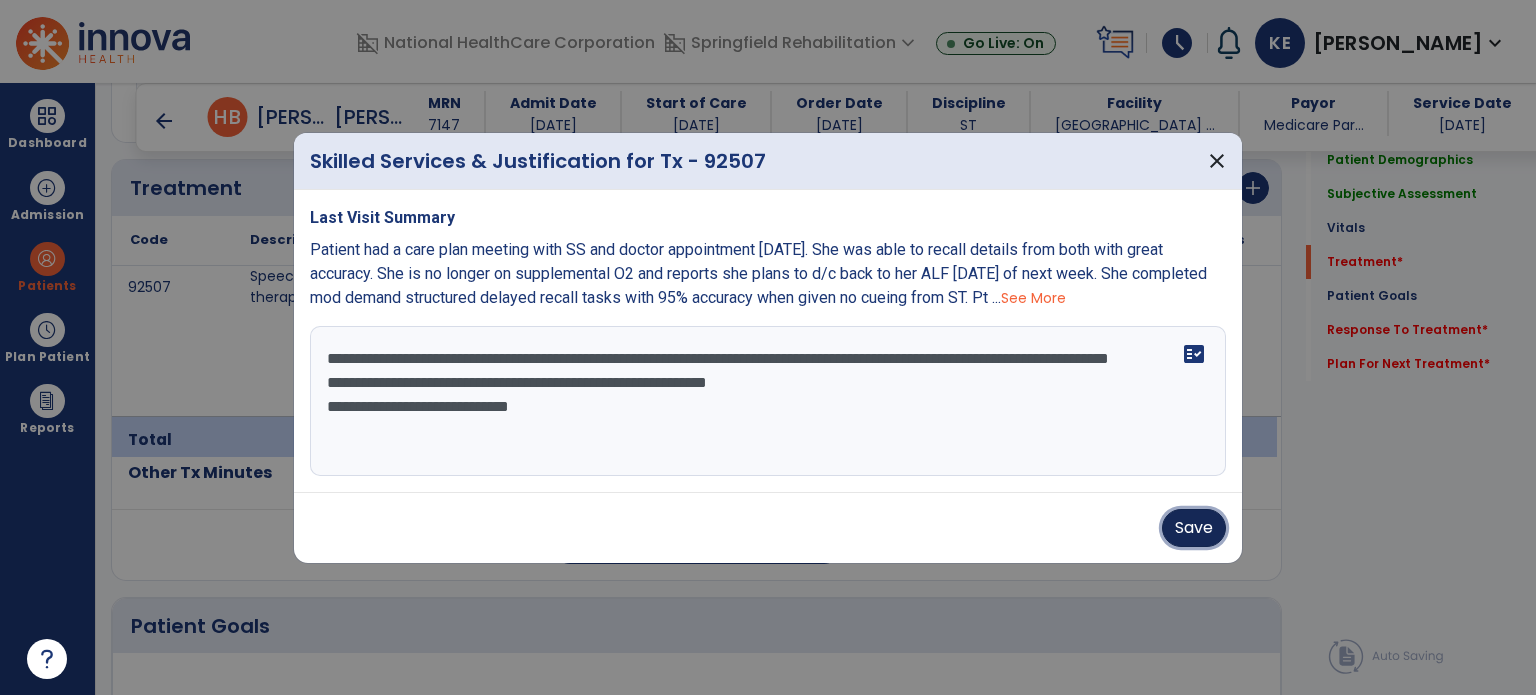click on "Save" at bounding box center (1194, 528) 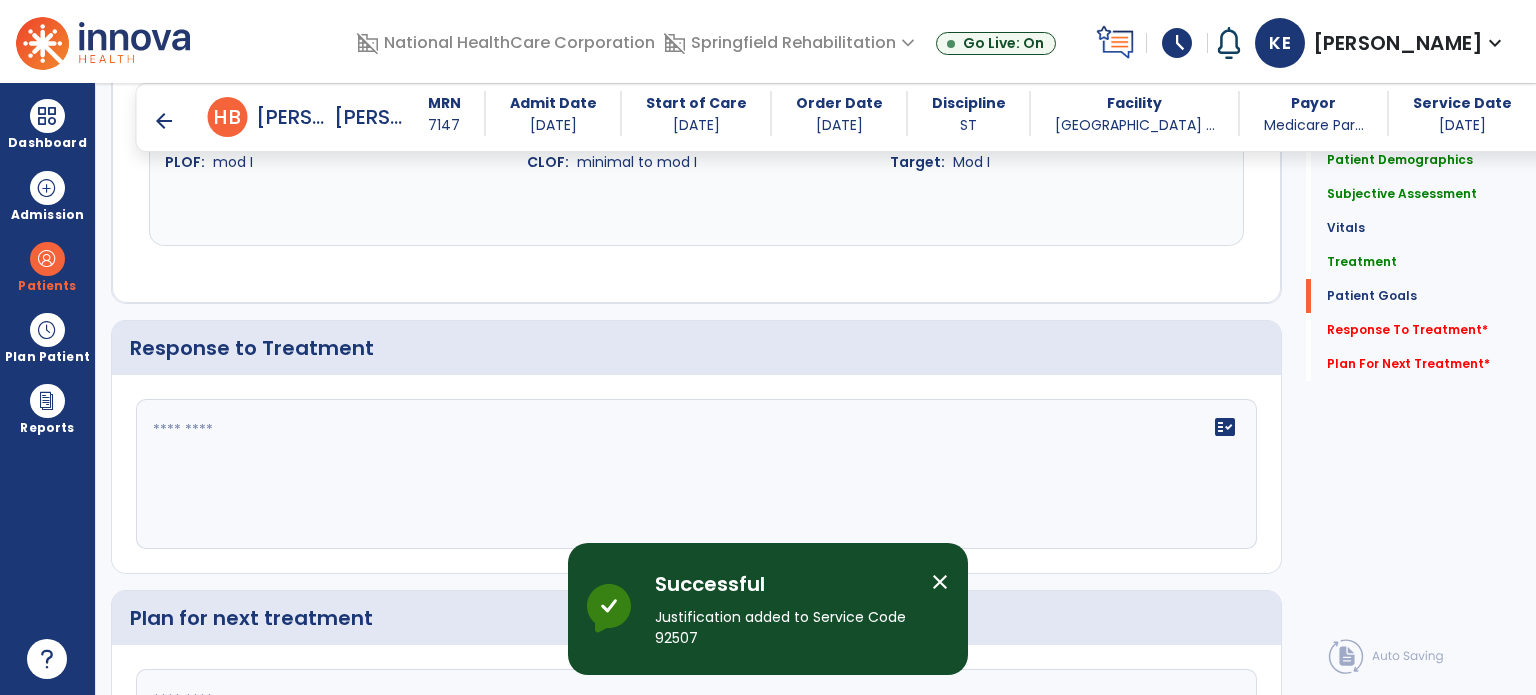 scroll, scrollTop: 2300, scrollLeft: 0, axis: vertical 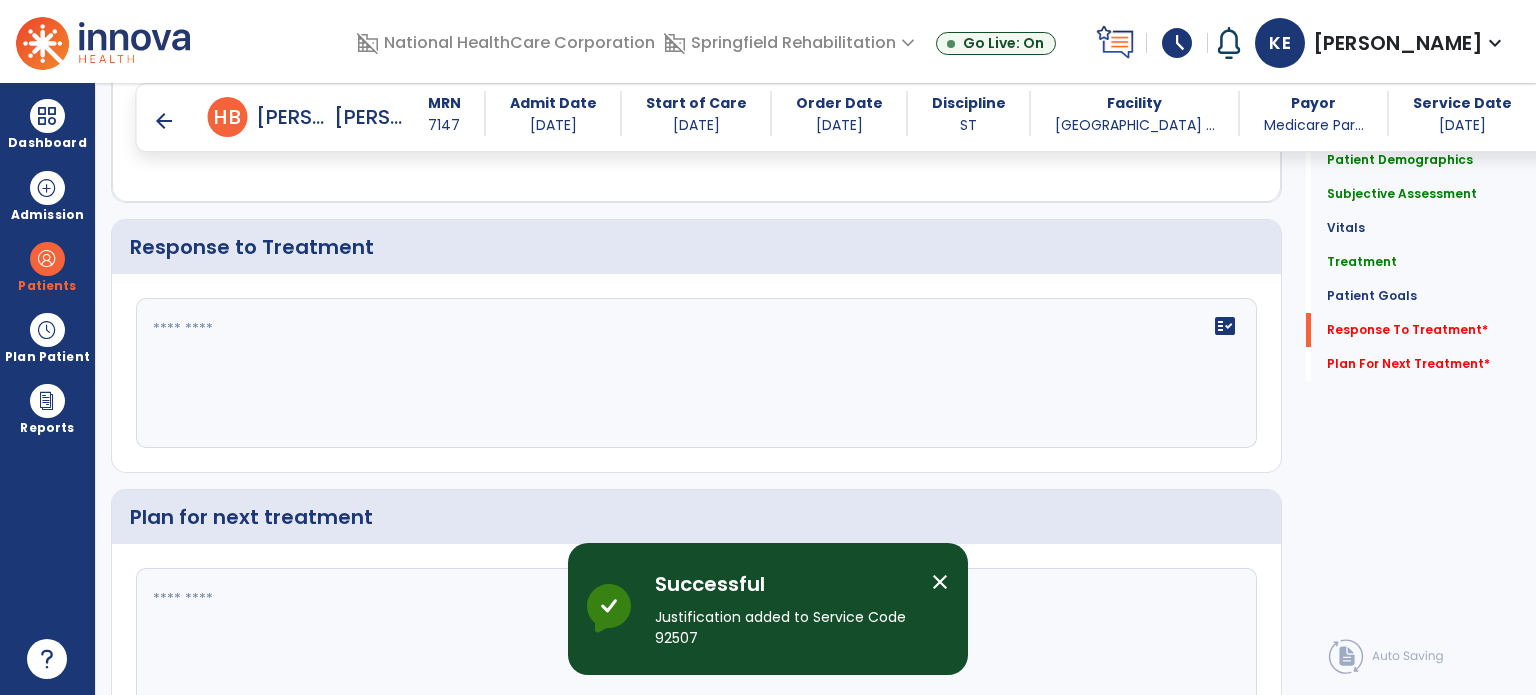 click on "fact_check" 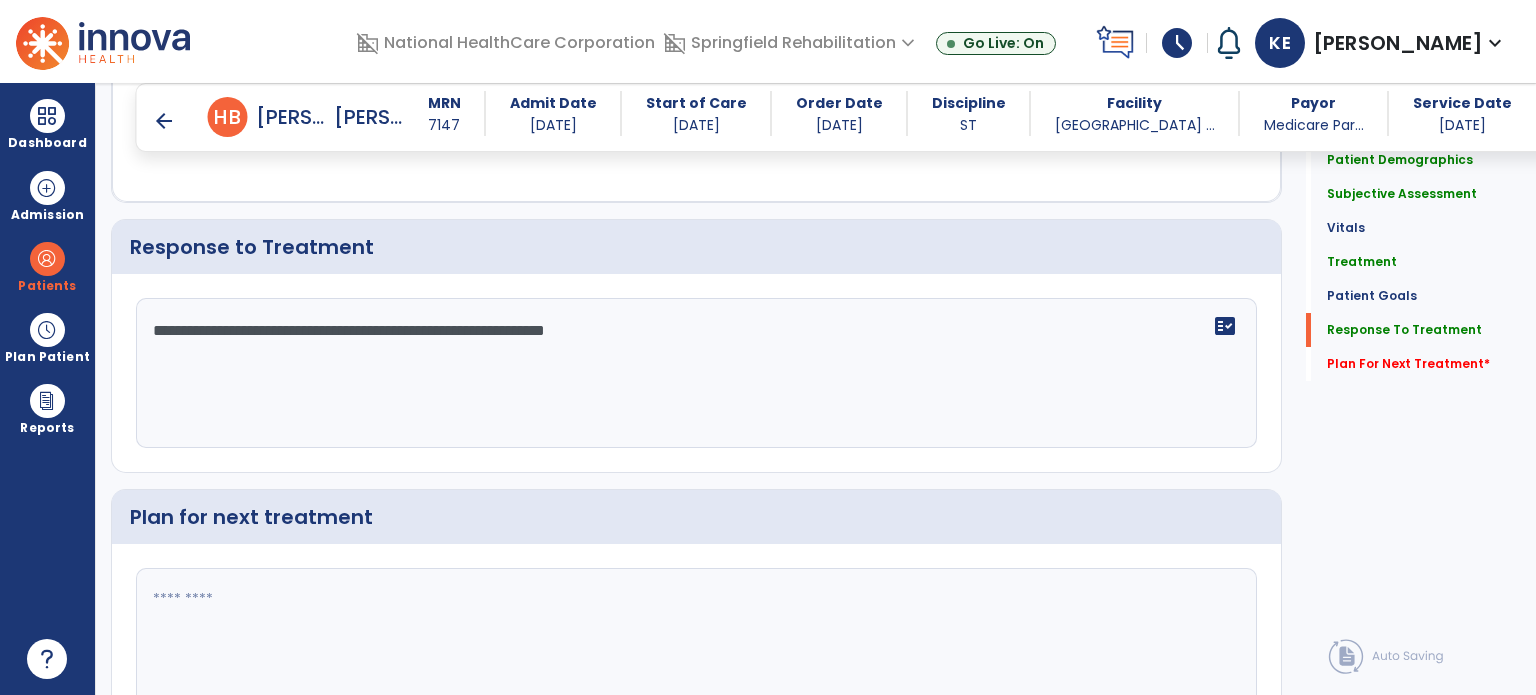 type on "**********" 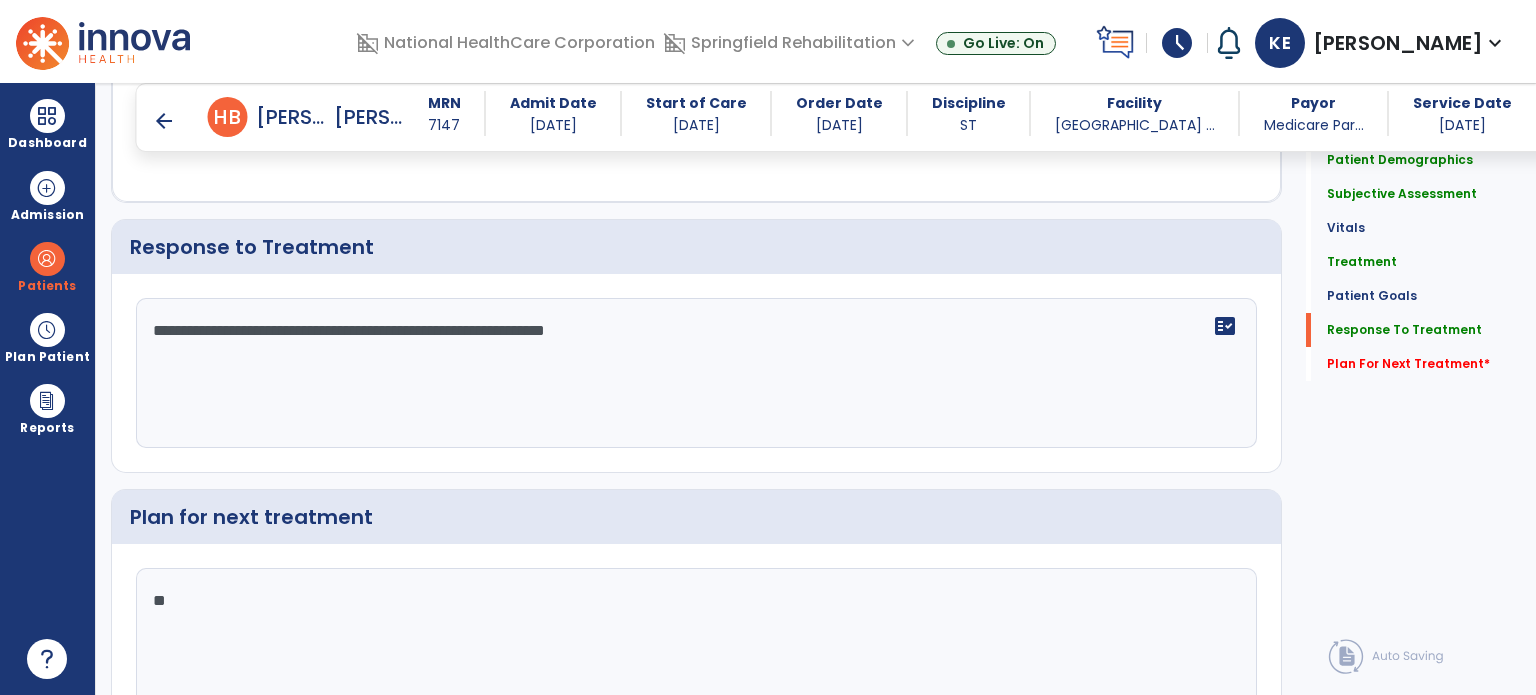 type on "*" 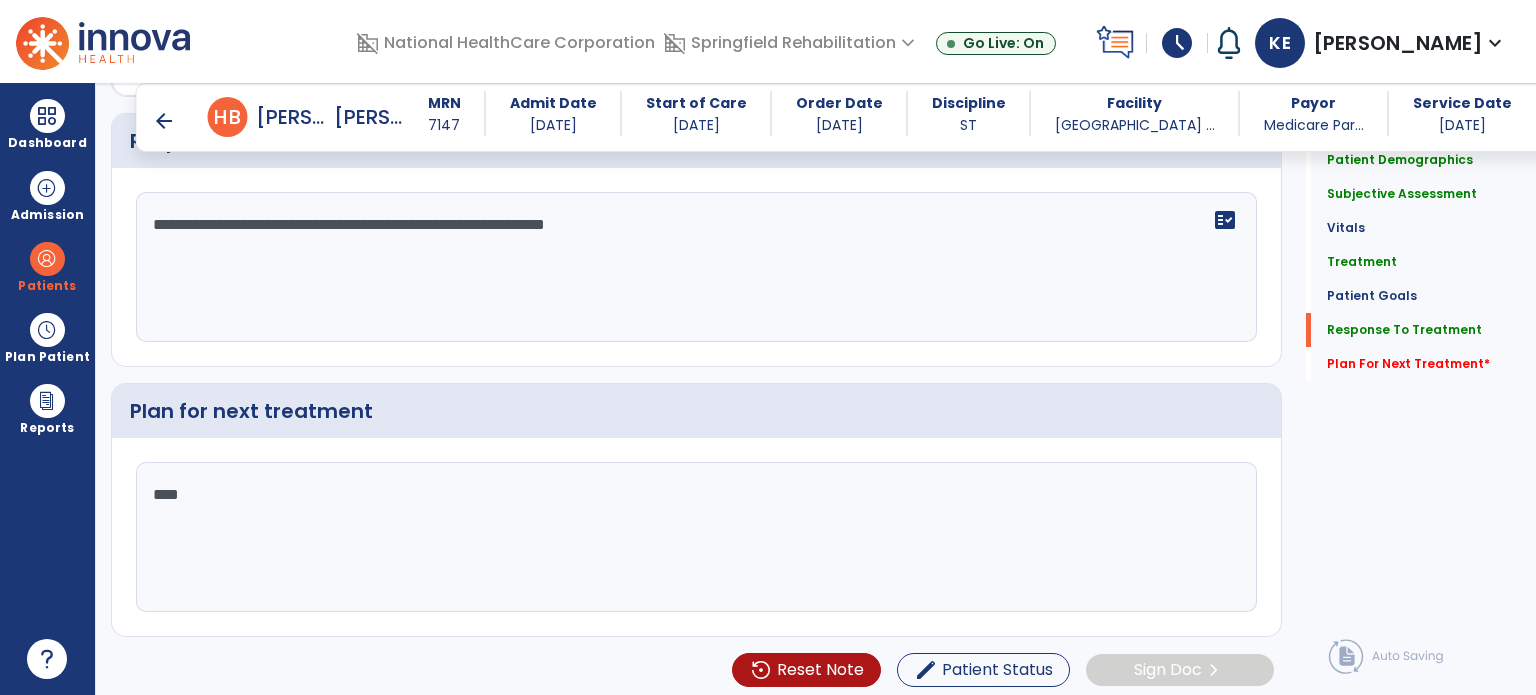 scroll, scrollTop: 2407, scrollLeft: 0, axis: vertical 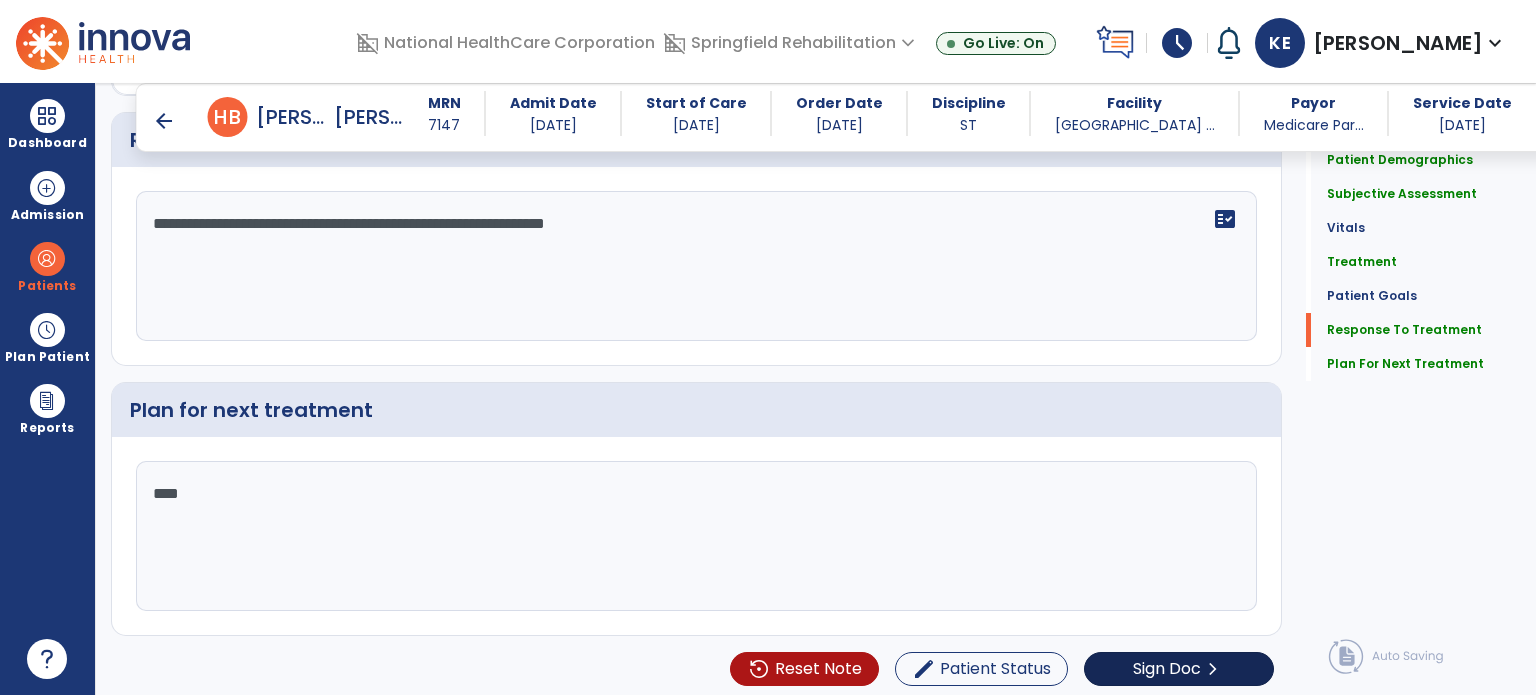 type on "***" 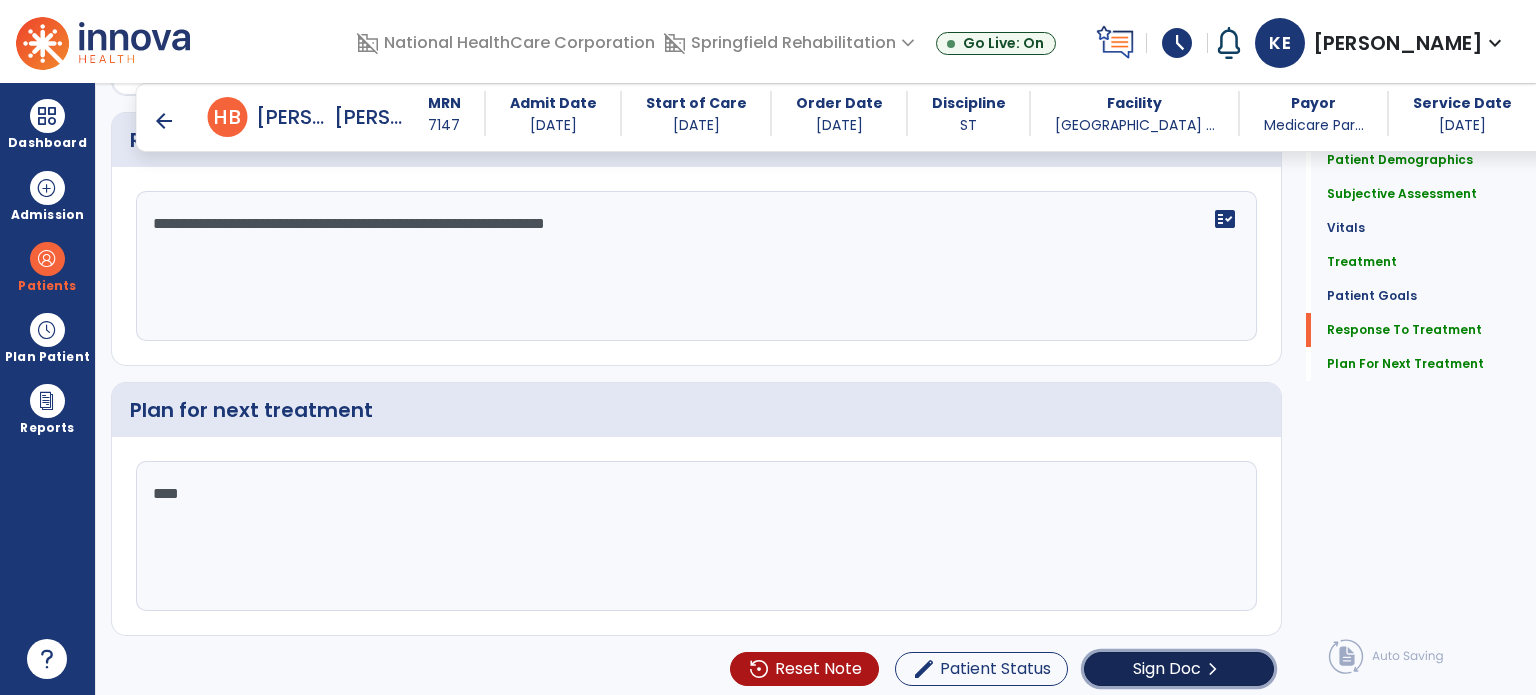 click on "Sign Doc" 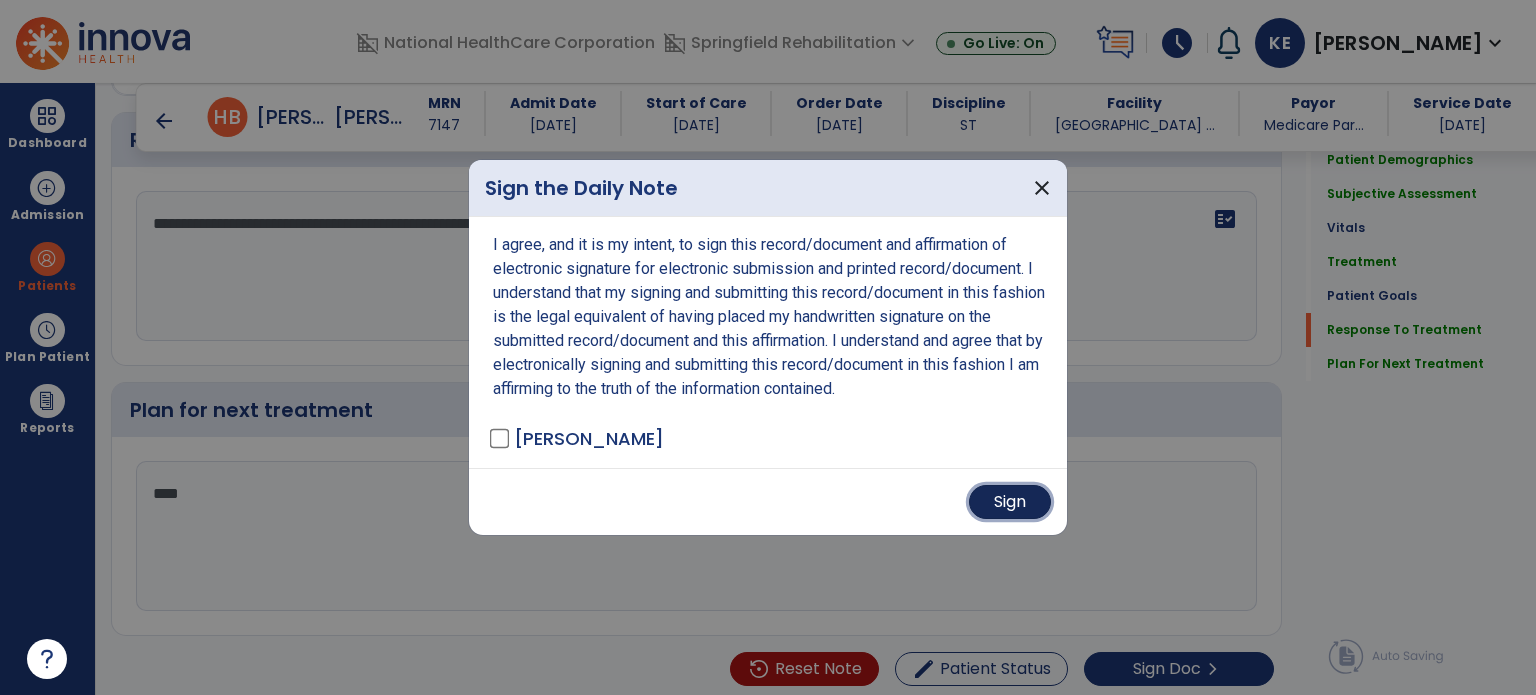 click on "Sign" at bounding box center (1010, 502) 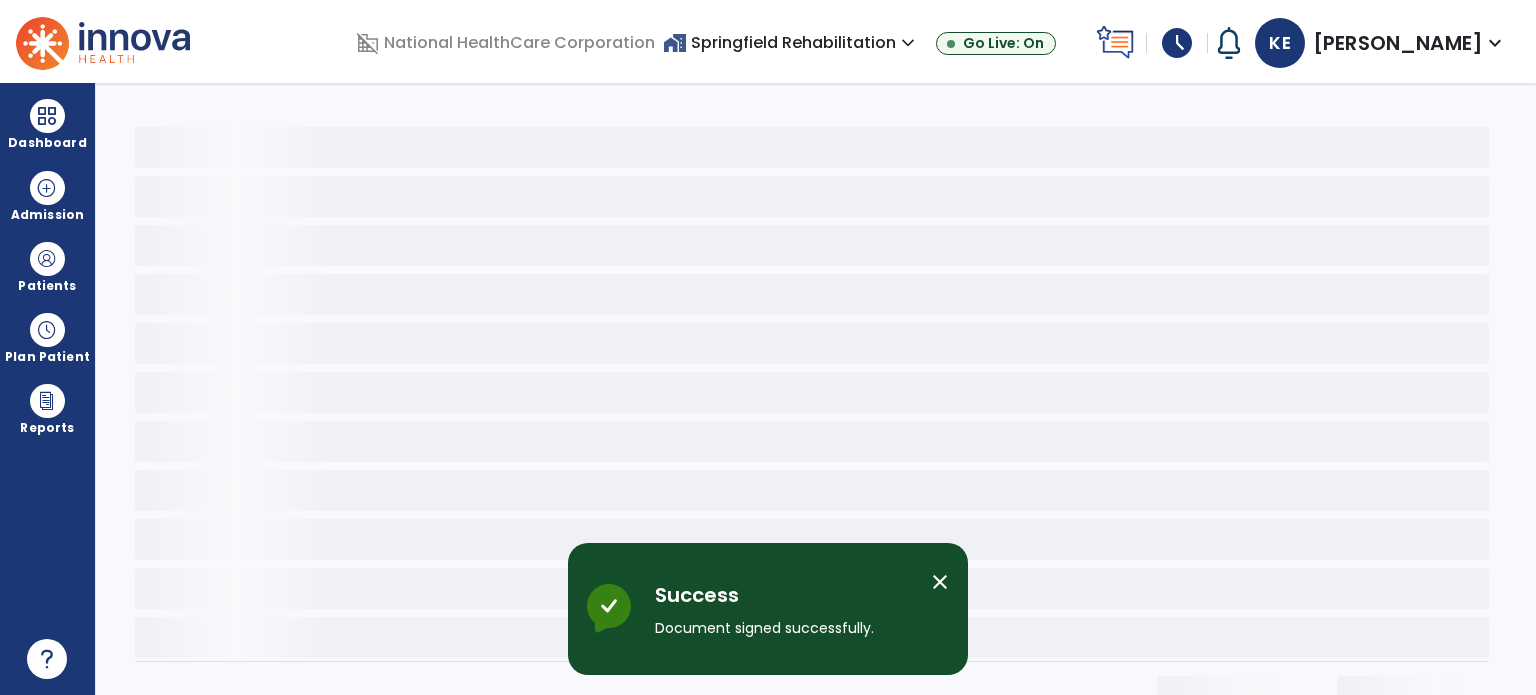 scroll, scrollTop: 0, scrollLeft: 0, axis: both 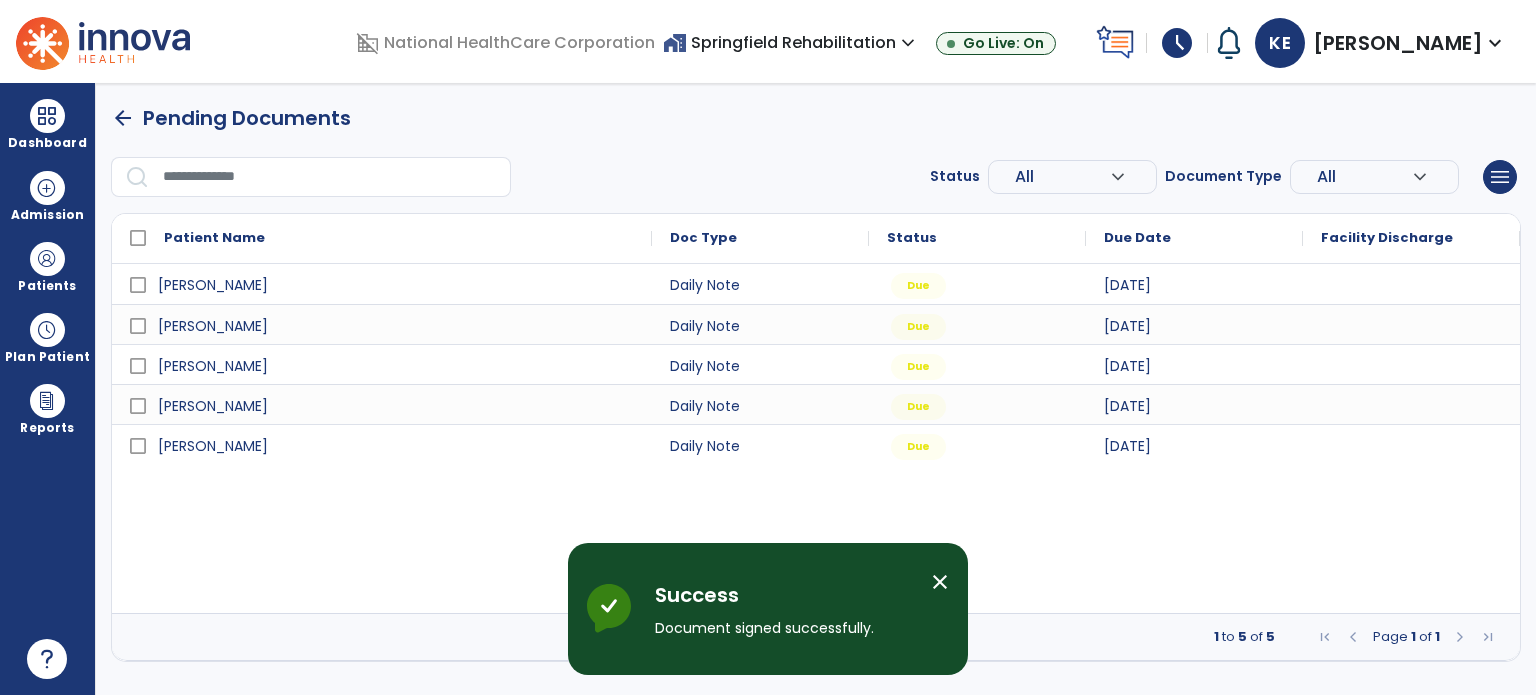 click on "domain_disabled   National HealthCare Corporation   home_work   Springfield Rehabilitation    expand_more   Springfield Rehabilitation   Go Live: On schedule My Time:   Thursday, Jul 10    ***** stop  Stop   Open your timecard  arrow_right Notifications  No Notifications yet   KE   Eden, Katie   expand_more   home   Home   person   Profile   help   Help   logout   Log out  Dashboard  dashboard  Therapist Dashboard Admission Patients  format_list_bulleted  Patient List  space_dashboard  Patient Board  insert_chart  PDPM Board Plan Patient  event_note  Planner  content_paste_go  Scheduler  content_paste_go  Whiteboard Reports  export_notes  Billing Exports  note_alt  EOM Report  event_note  Minutes By Payor  inbox_customize  Service Log  playlist_add_check  Triple Check Report  arrow_back   Pending Documents  Status All  expand_more  ALL Due Past Due Incomplete Document Type All  expand_more  ALL Daily Note Progress Note Evaluation Discharge Note Recertification  menu   Export List" at bounding box center (768, 347) 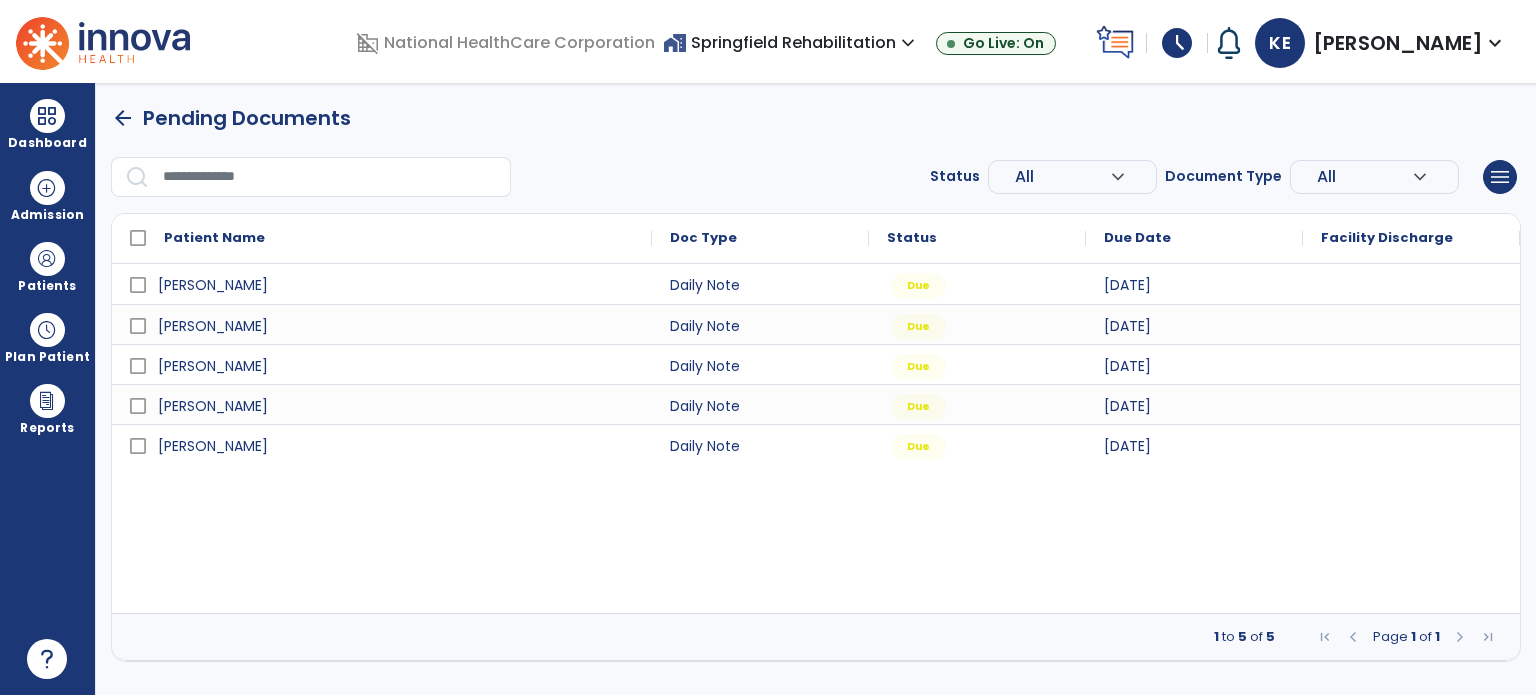 click on "Pippin, Margaret Daily Note Due 07/10/2025
Wadsworth, Carolyn Daily Note Due 07/10/2025
Stewart, Joanne Daily Note Due 07/10/2025
Hamby, Nelaura Daily Note Due 07/10/2025
Wells, Deborah Daily Note Due 07/10/2025" at bounding box center (816, 438) 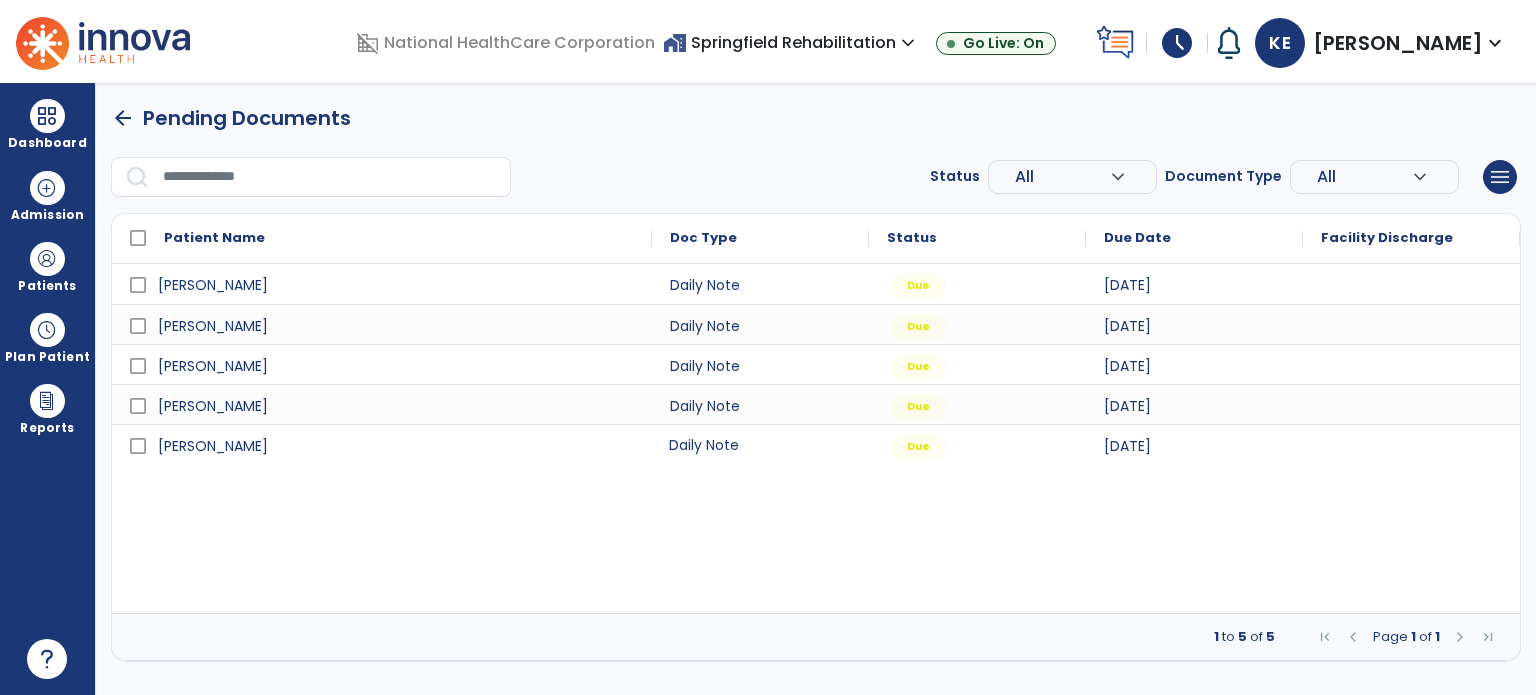 drag, startPoint x: 693, startPoint y: 451, endPoint x: 685, endPoint y: 507, distance: 56.568542 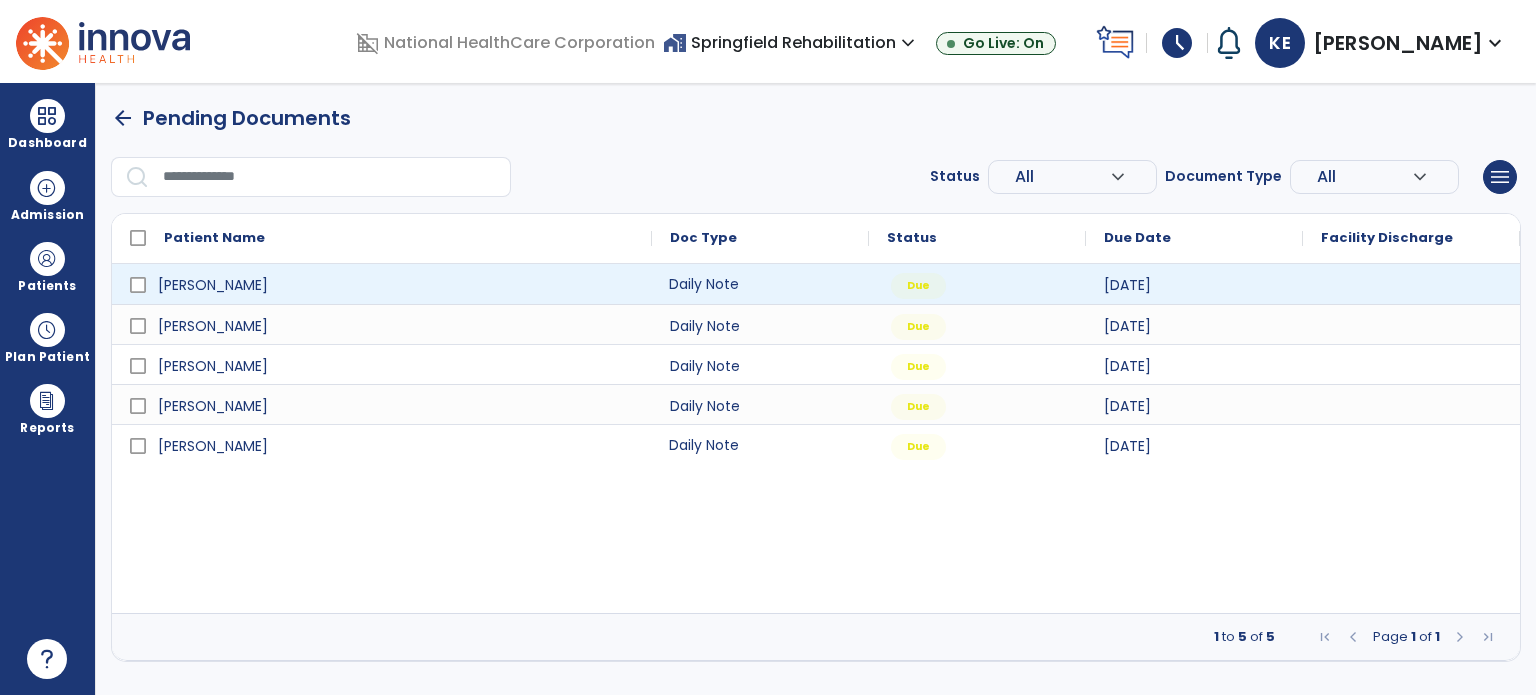 click on "Daily Note" at bounding box center [760, 284] 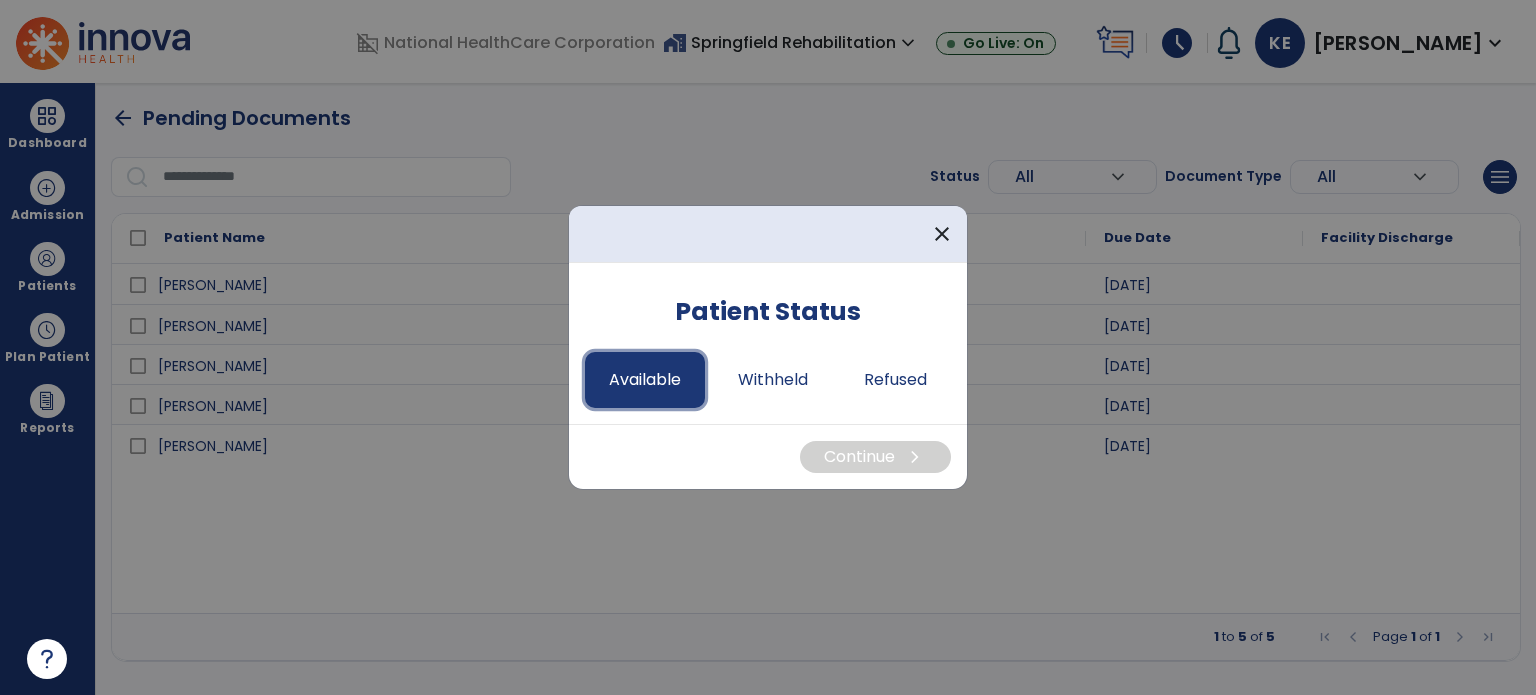 click on "Available" at bounding box center [645, 380] 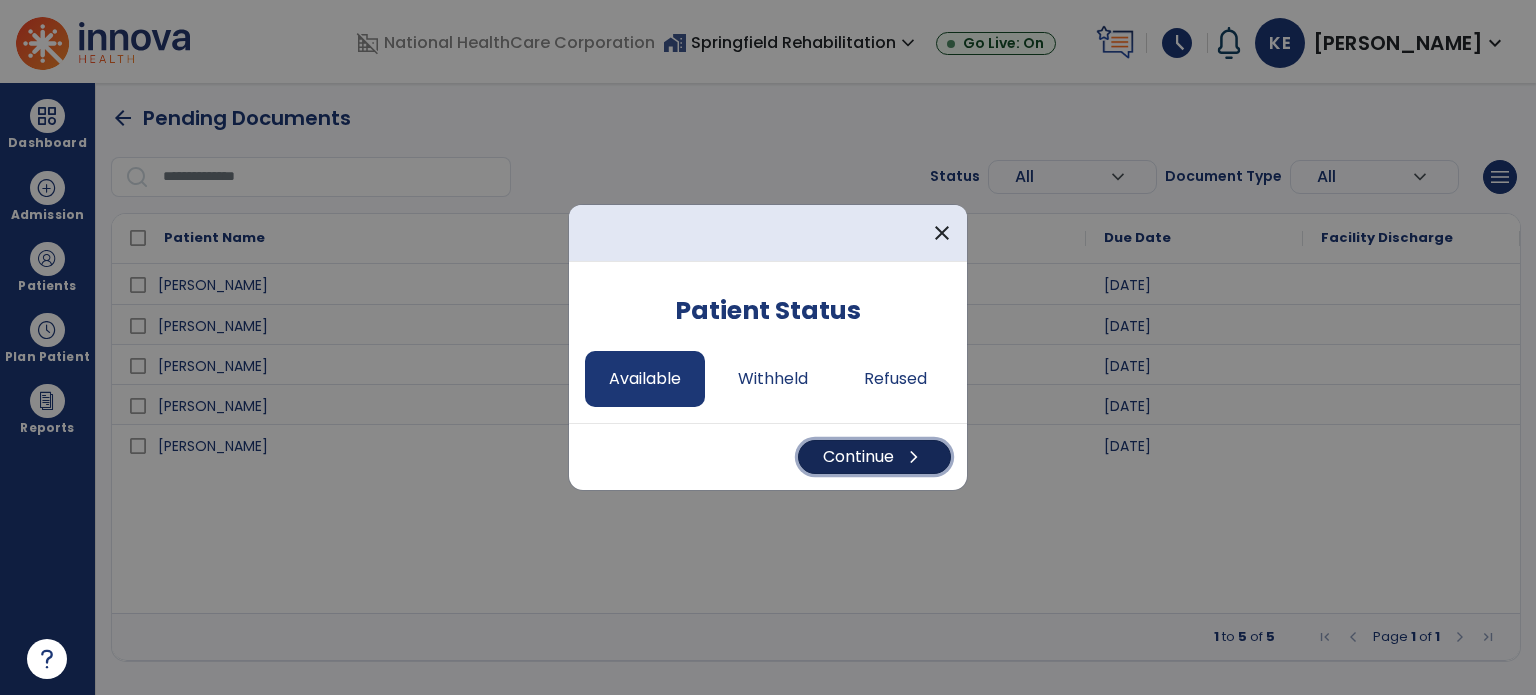 click on "Continue   chevron_right" at bounding box center [874, 457] 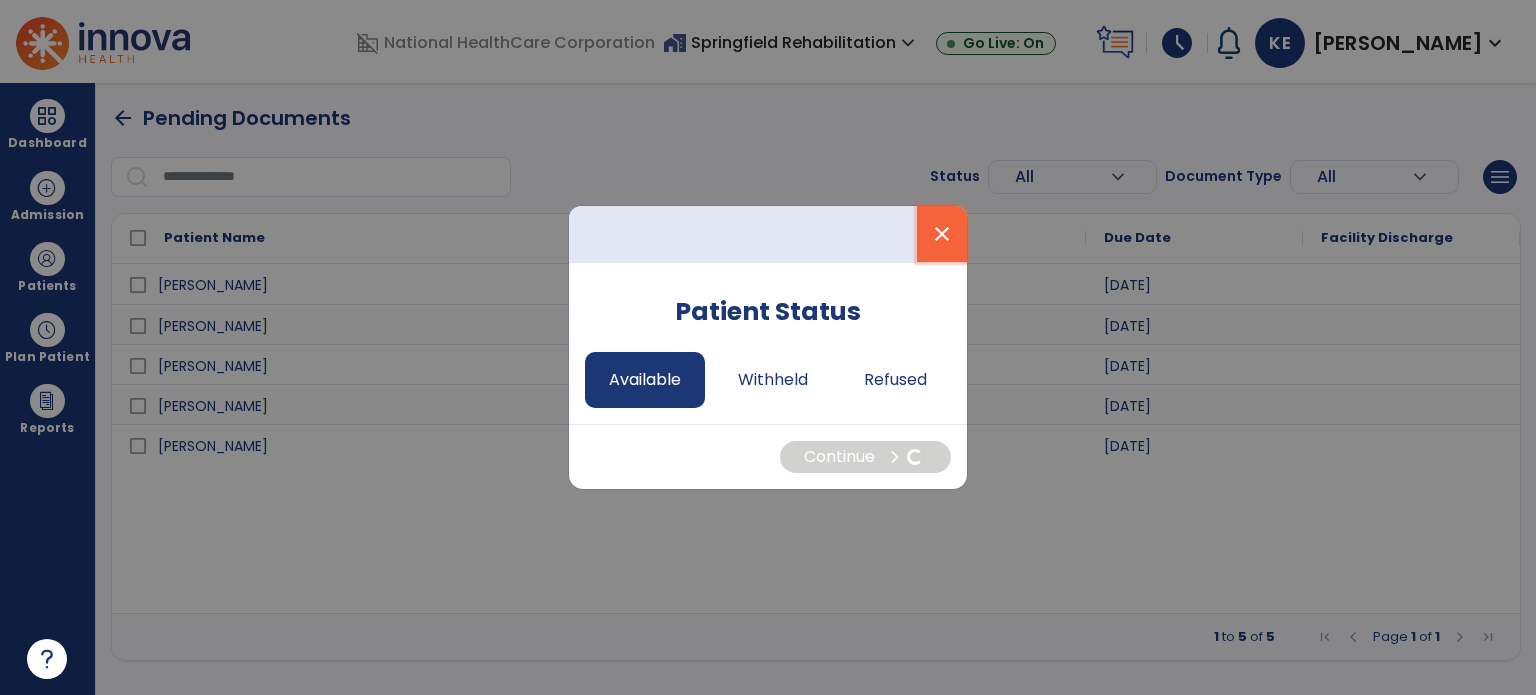 click on "close" at bounding box center (942, 234) 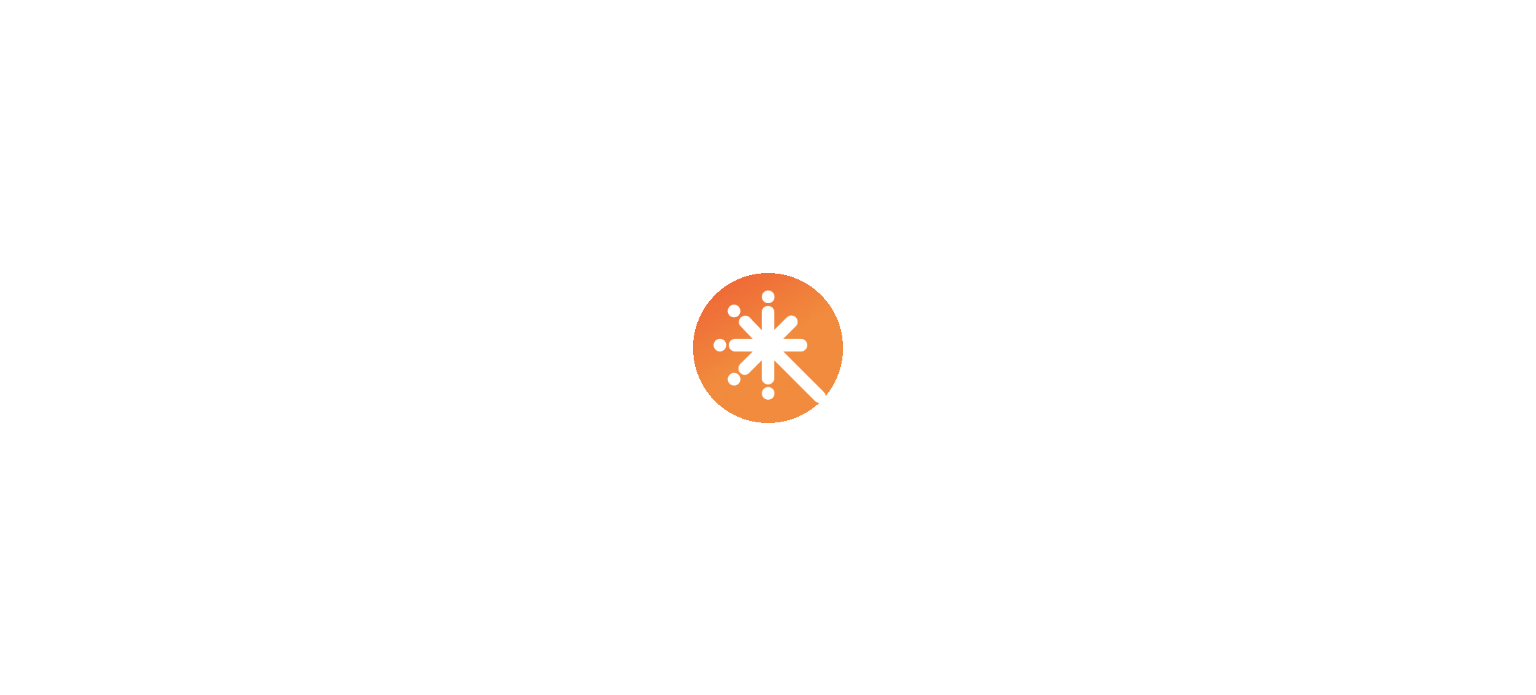 scroll, scrollTop: 0, scrollLeft: 0, axis: both 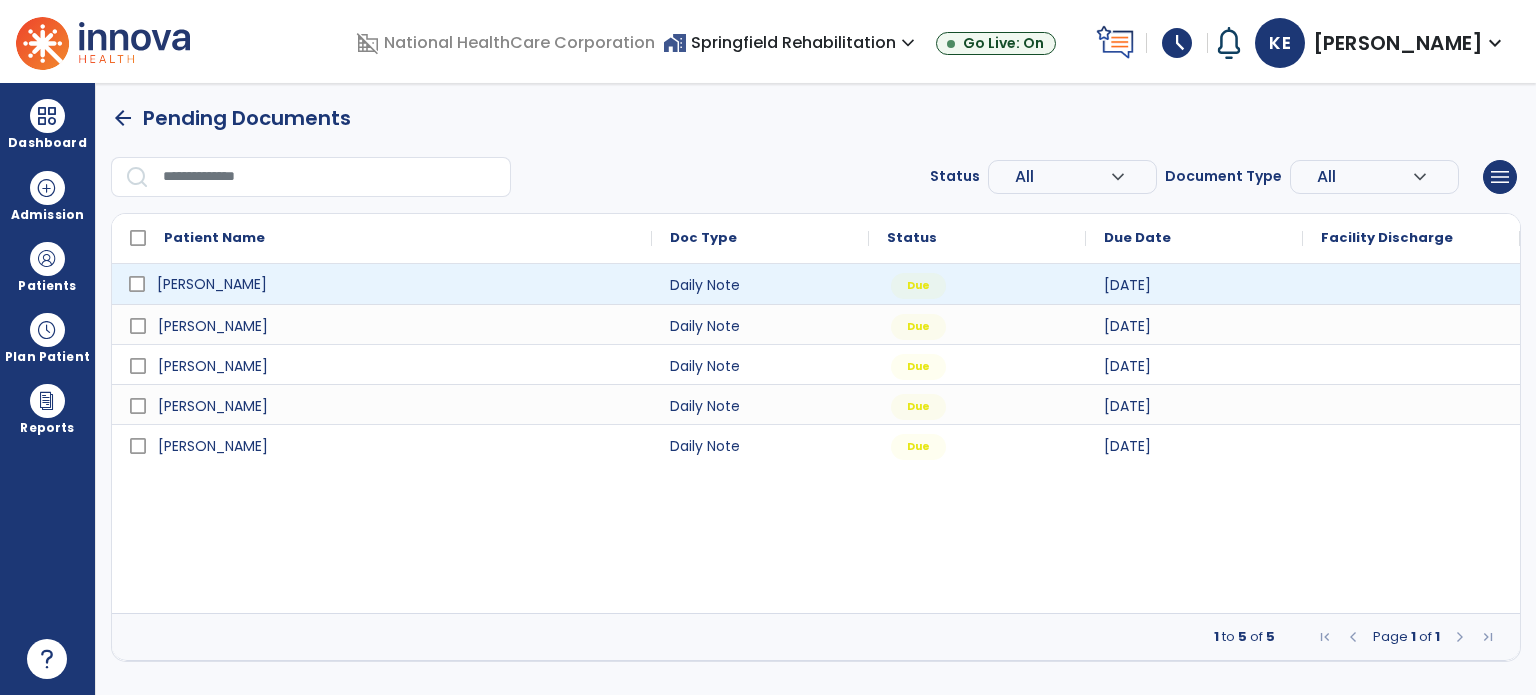 click on "[PERSON_NAME]" at bounding box center [396, 284] 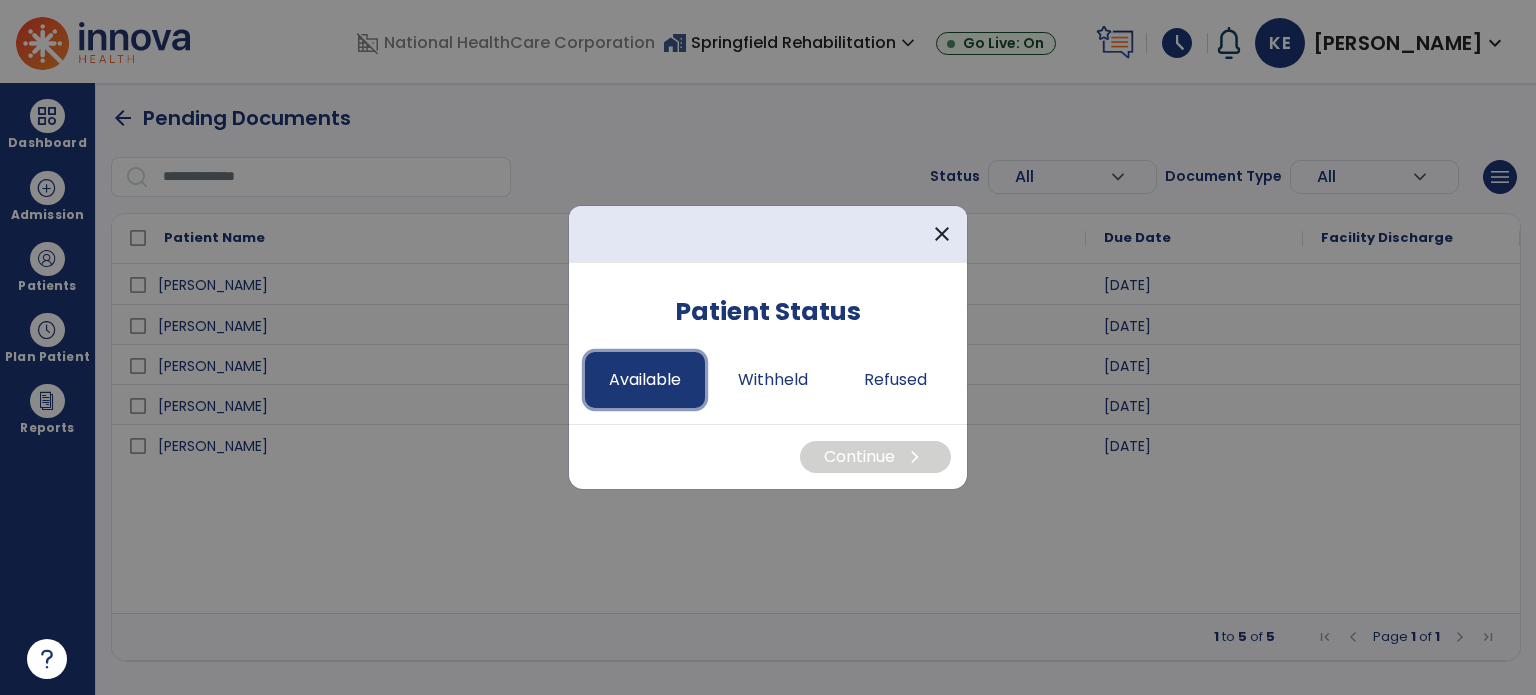 click on "Available" at bounding box center [645, 380] 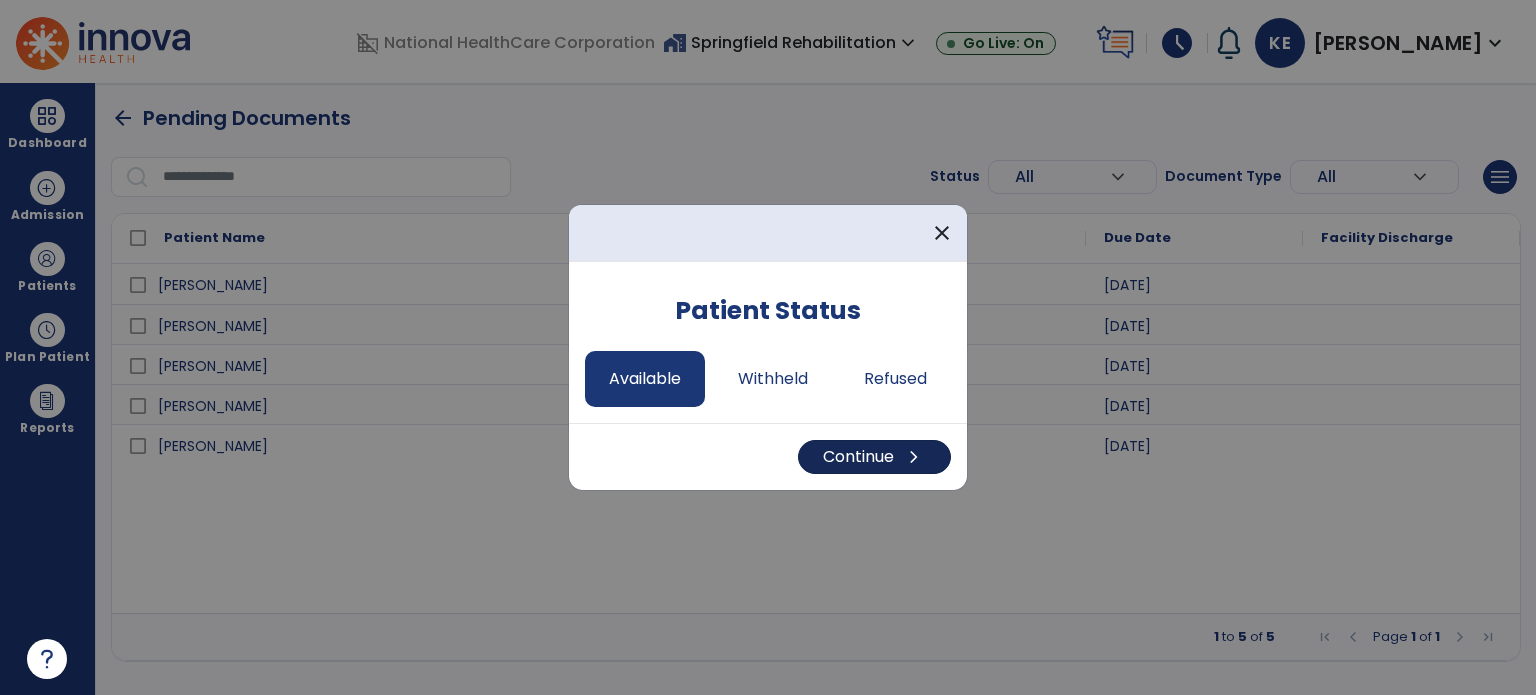 click on "Continue   chevron_right" at bounding box center (768, 456) 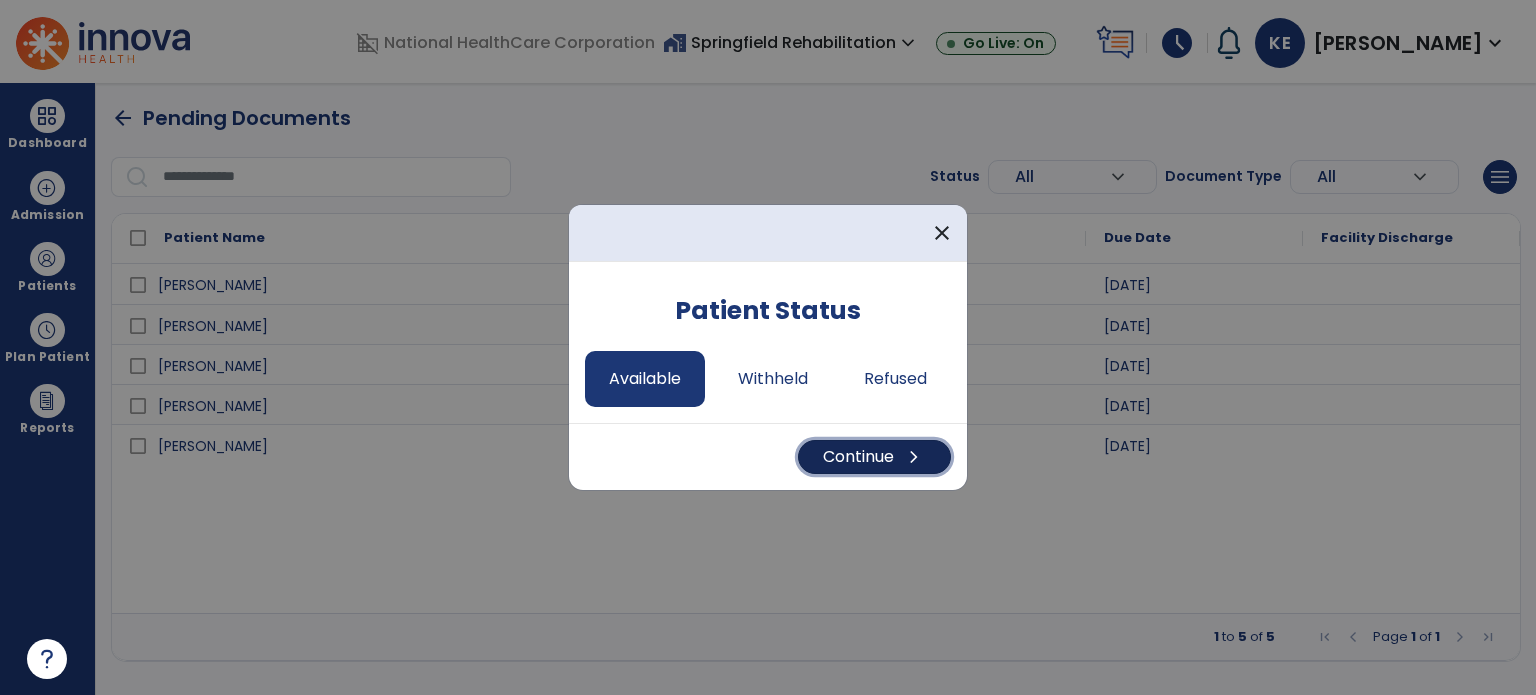 click on "Continue   chevron_right" at bounding box center [874, 457] 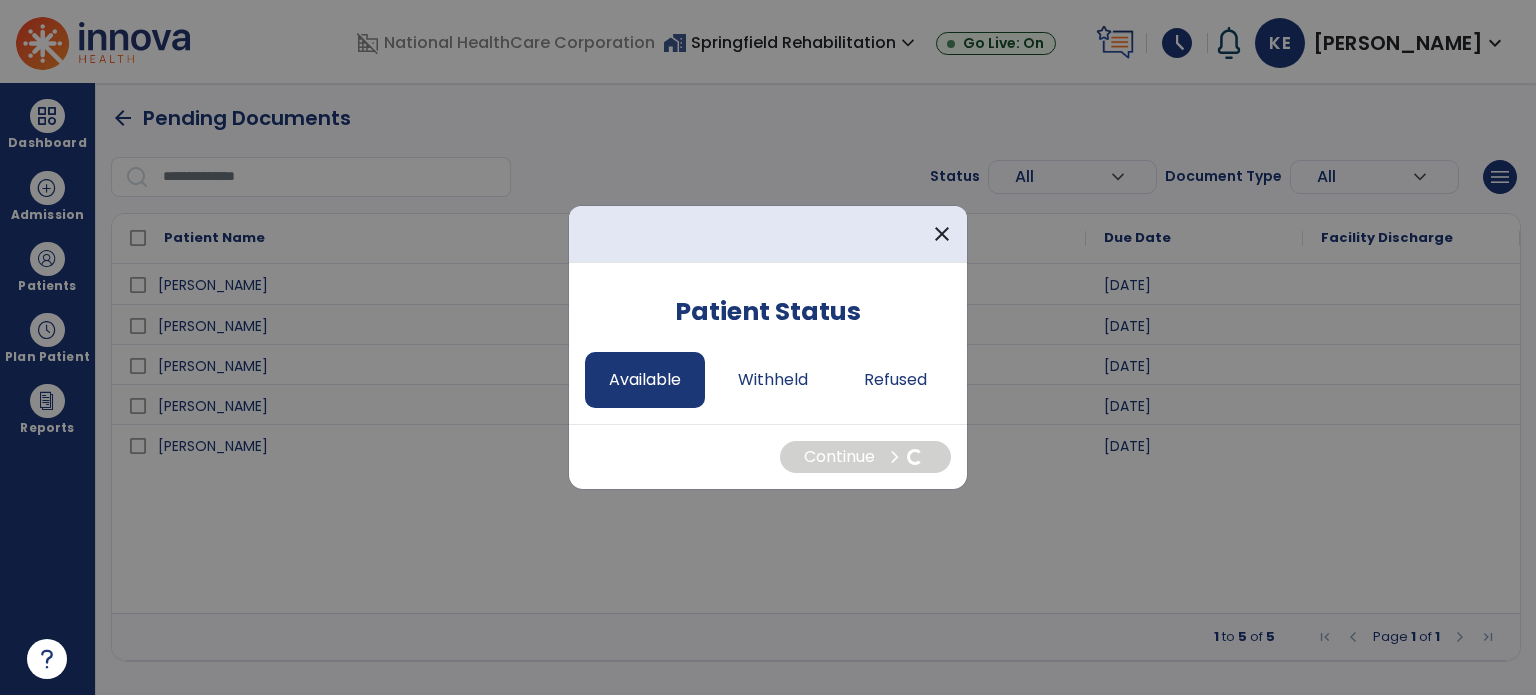 select on "*" 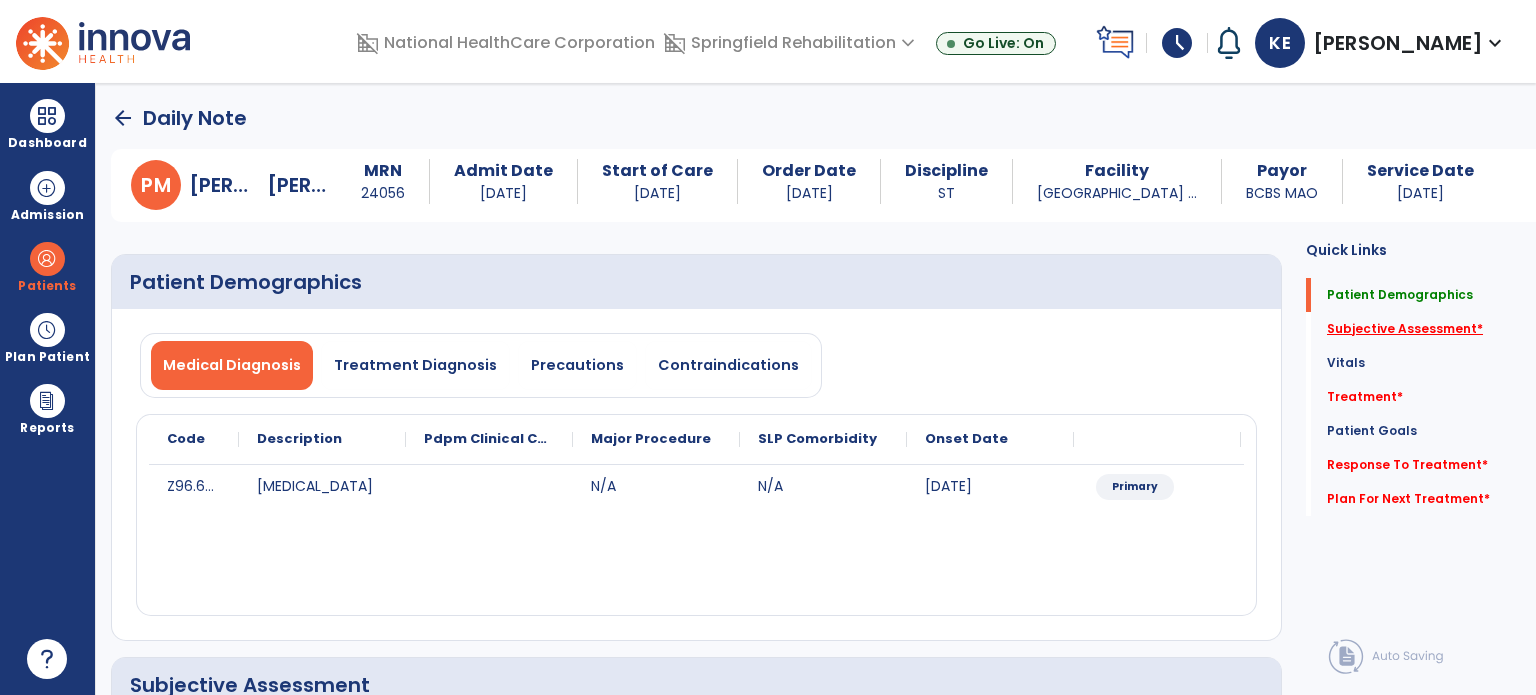 click on "Subjective Assessment   *" 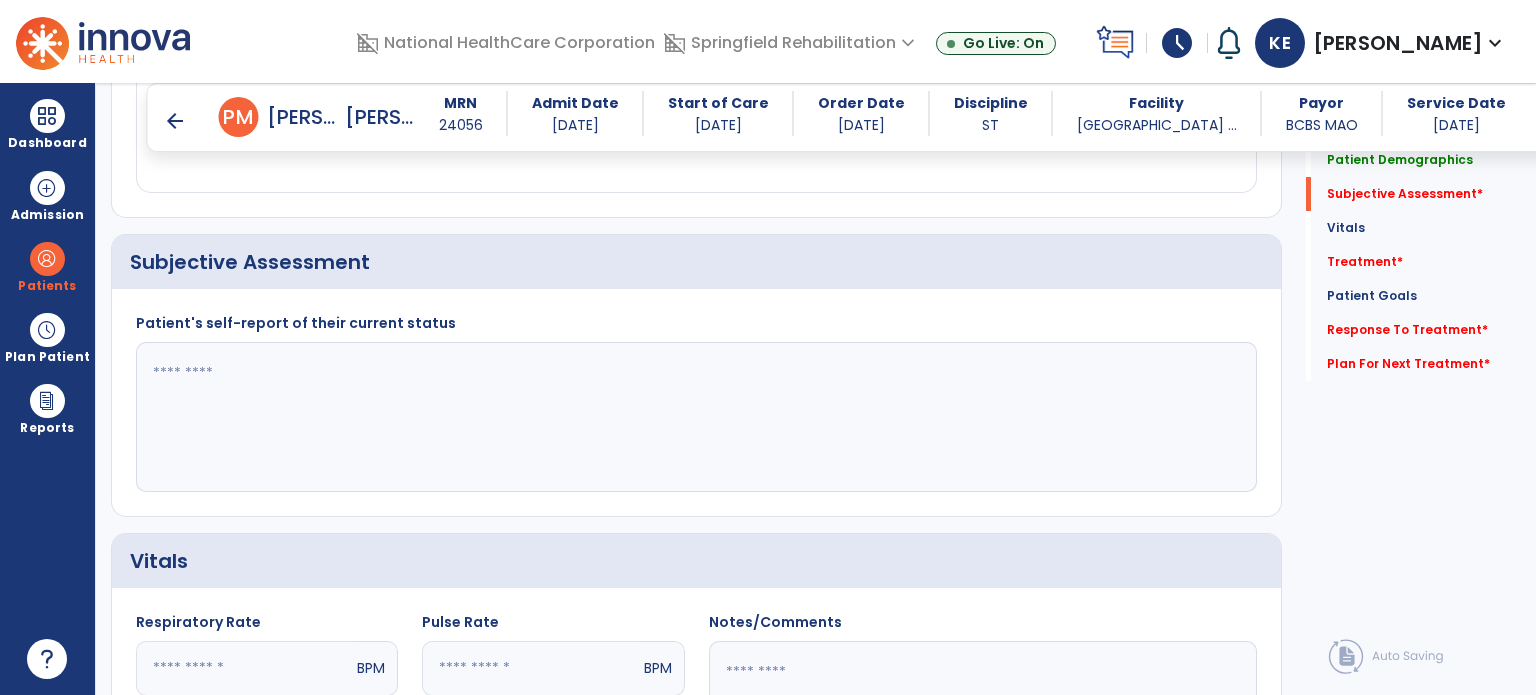 scroll, scrollTop: 408, scrollLeft: 0, axis: vertical 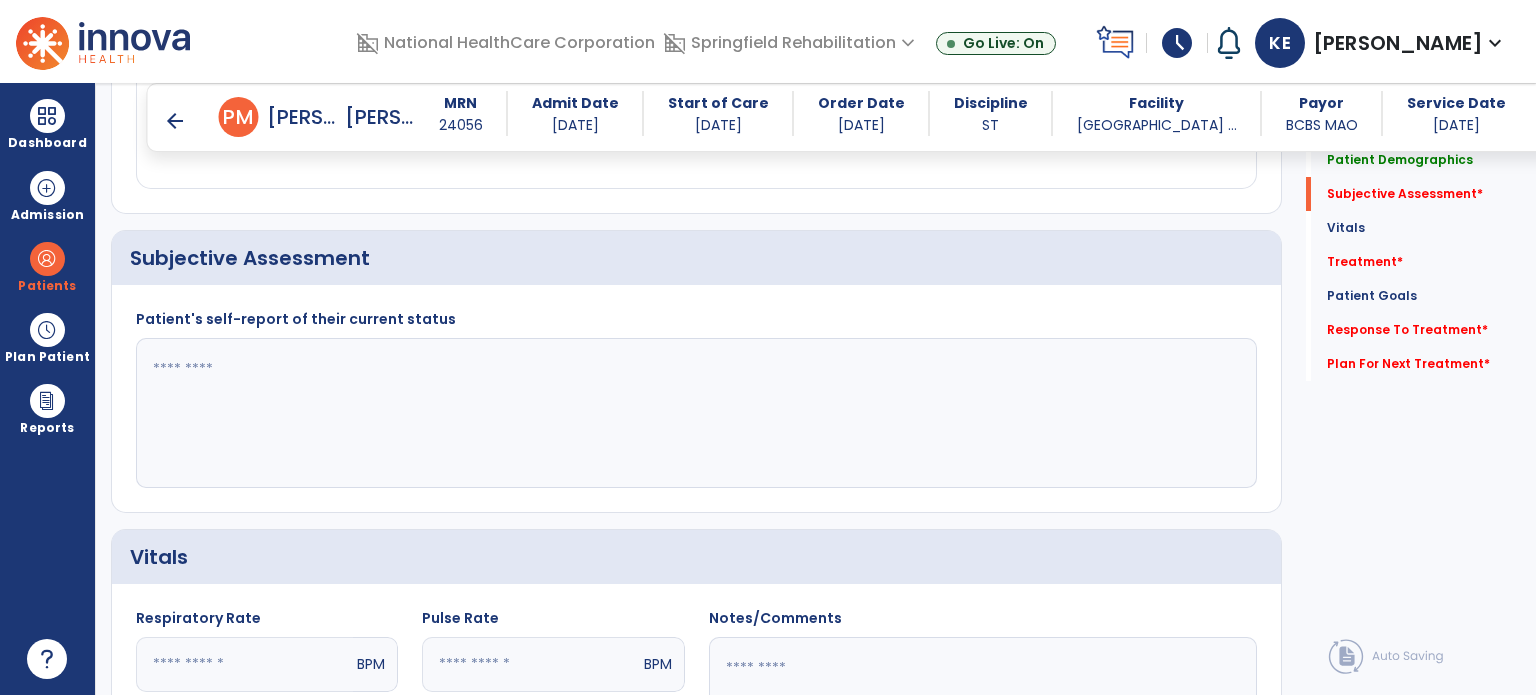 click 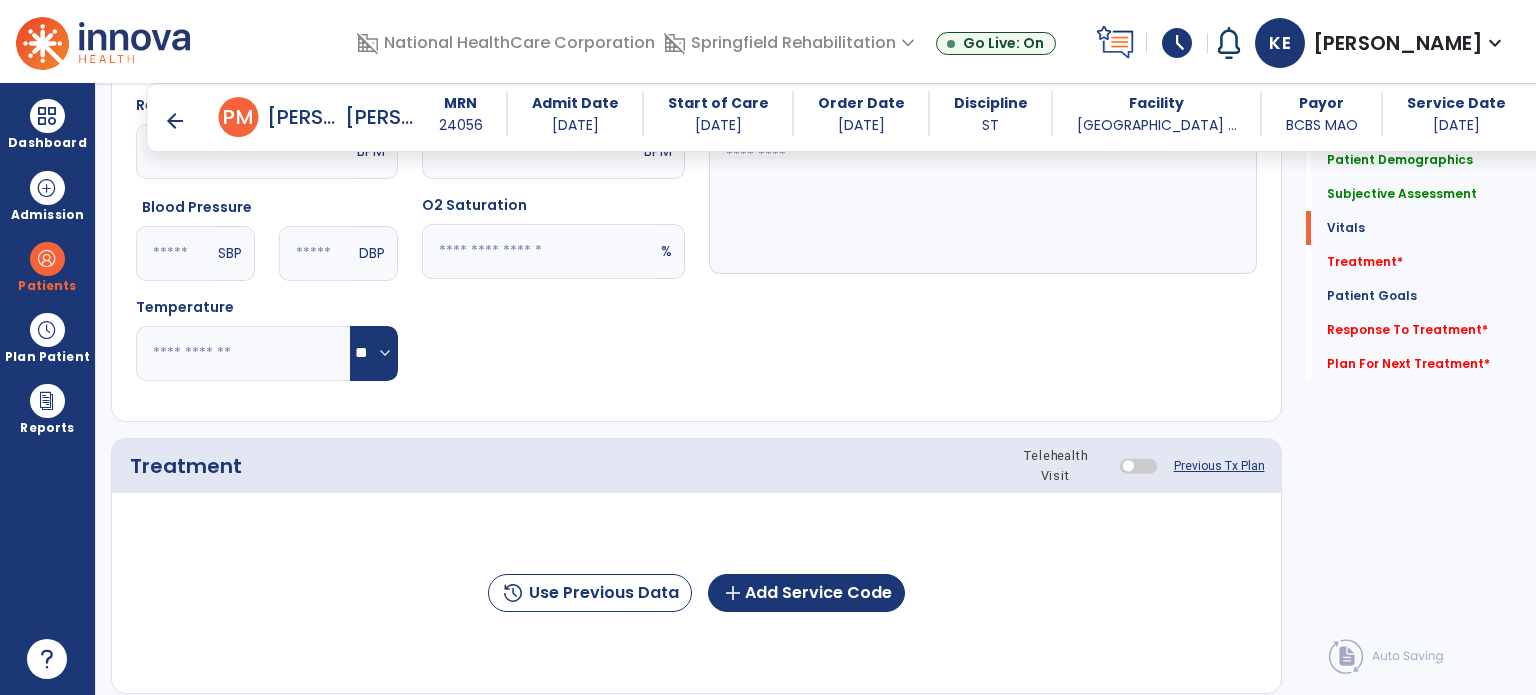 scroll, scrollTop: 1008, scrollLeft: 0, axis: vertical 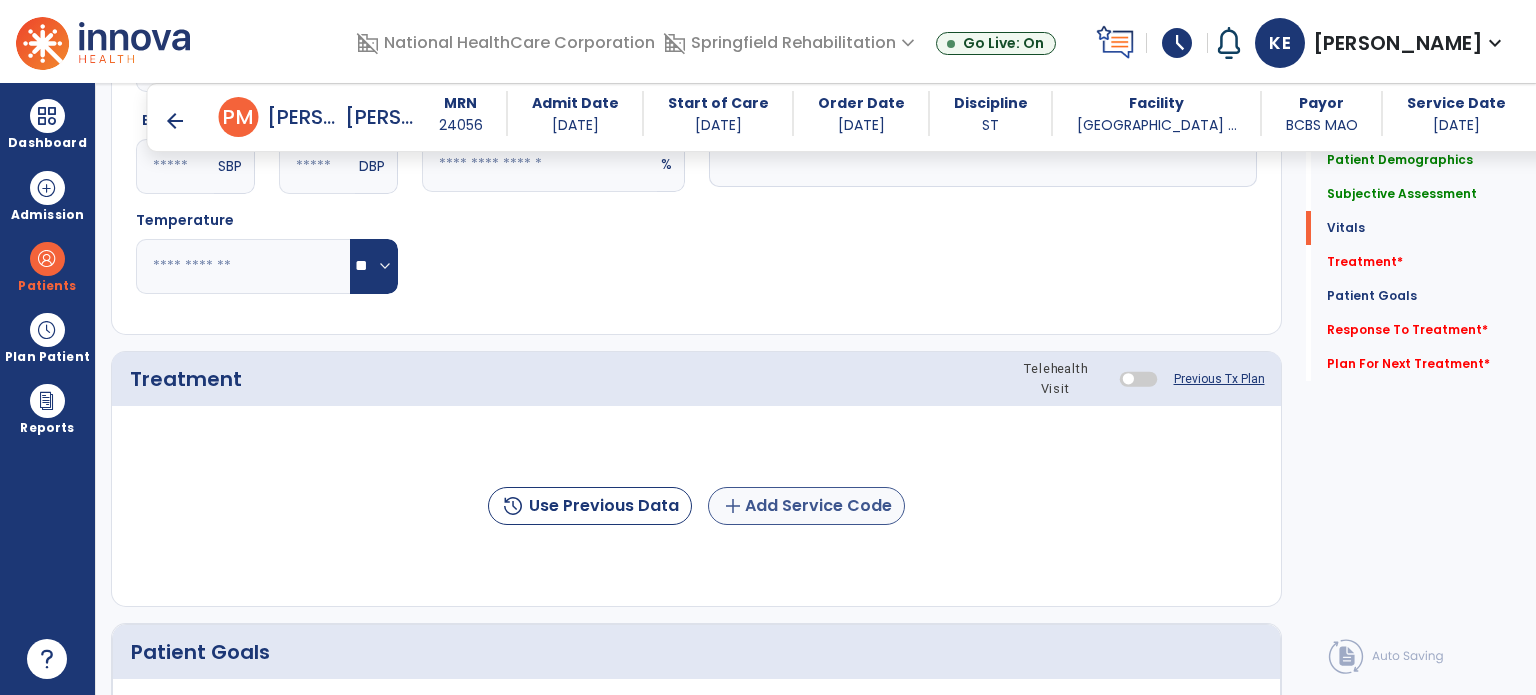 type on "**********" 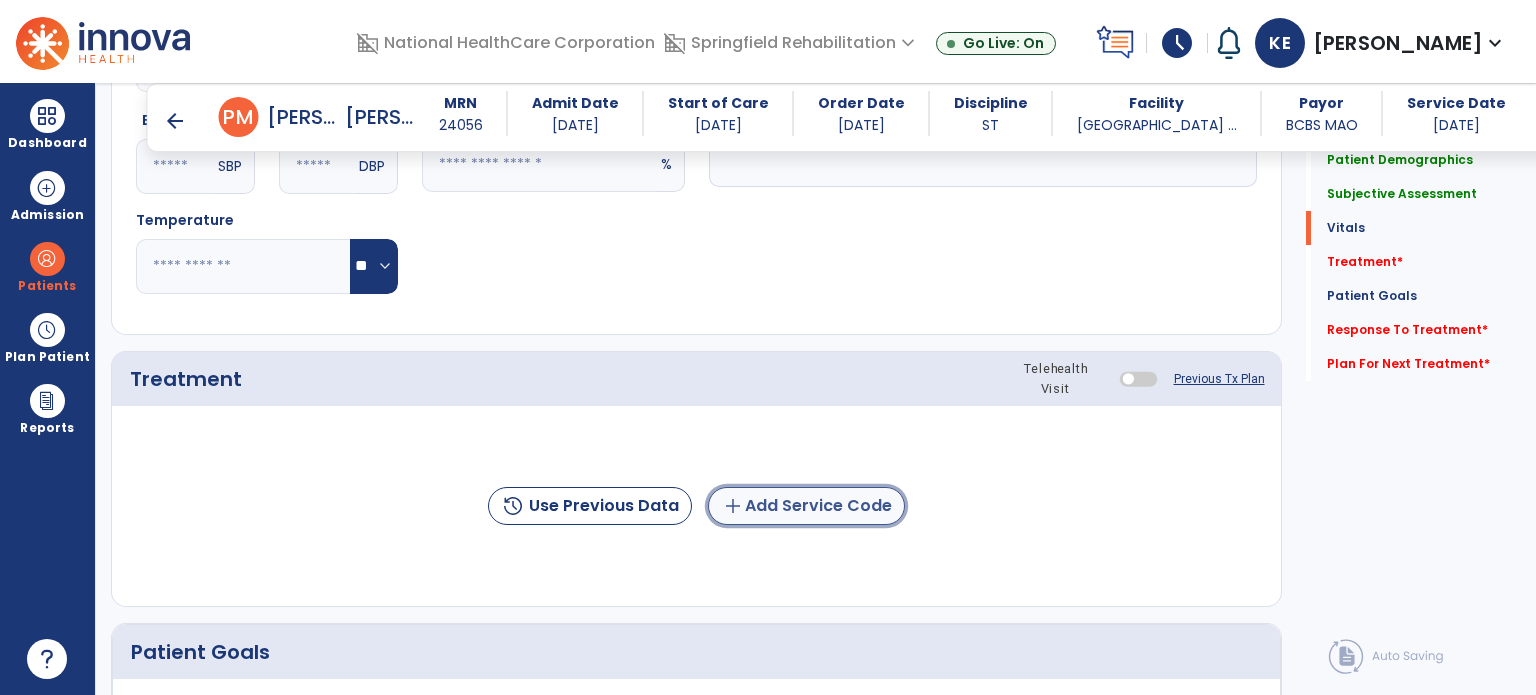 click on "add  Add Service Code" 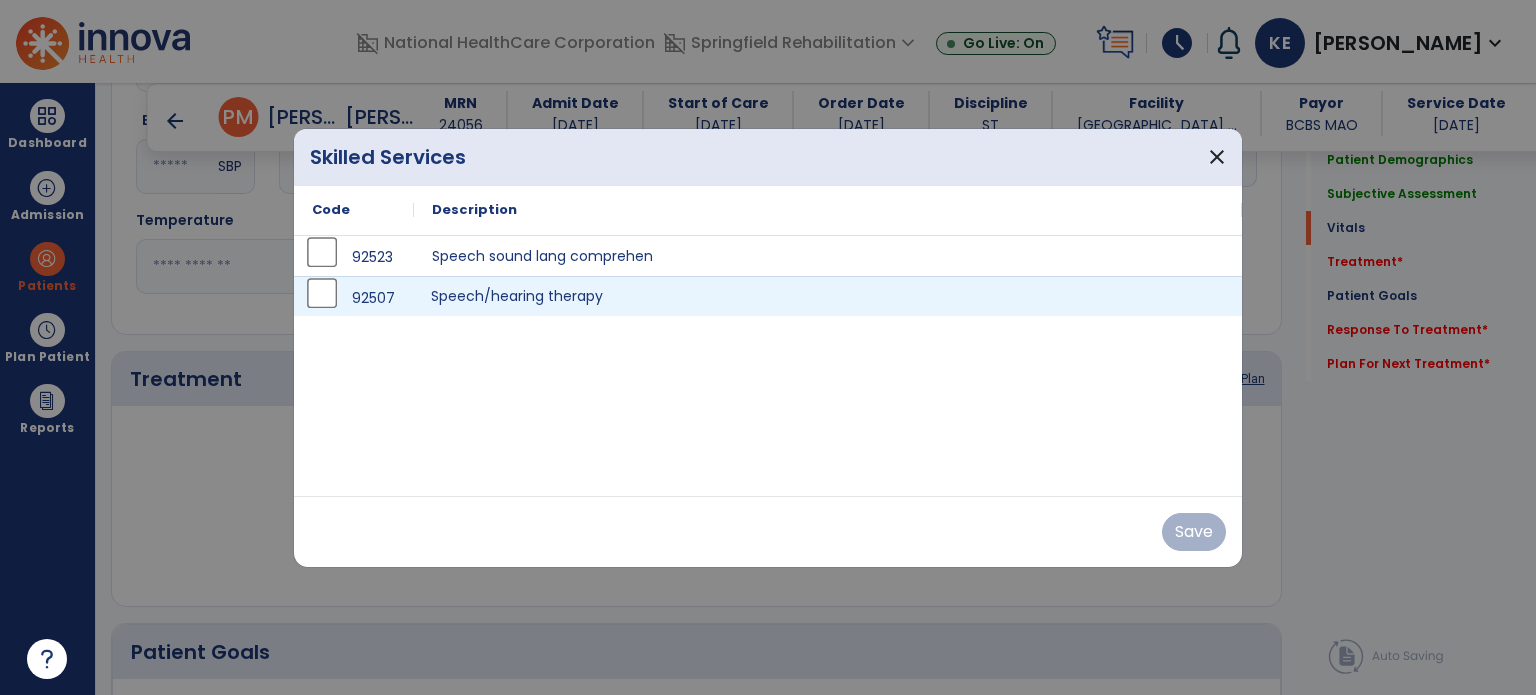 click on "Speech/hearing therapy" at bounding box center (828, 296) 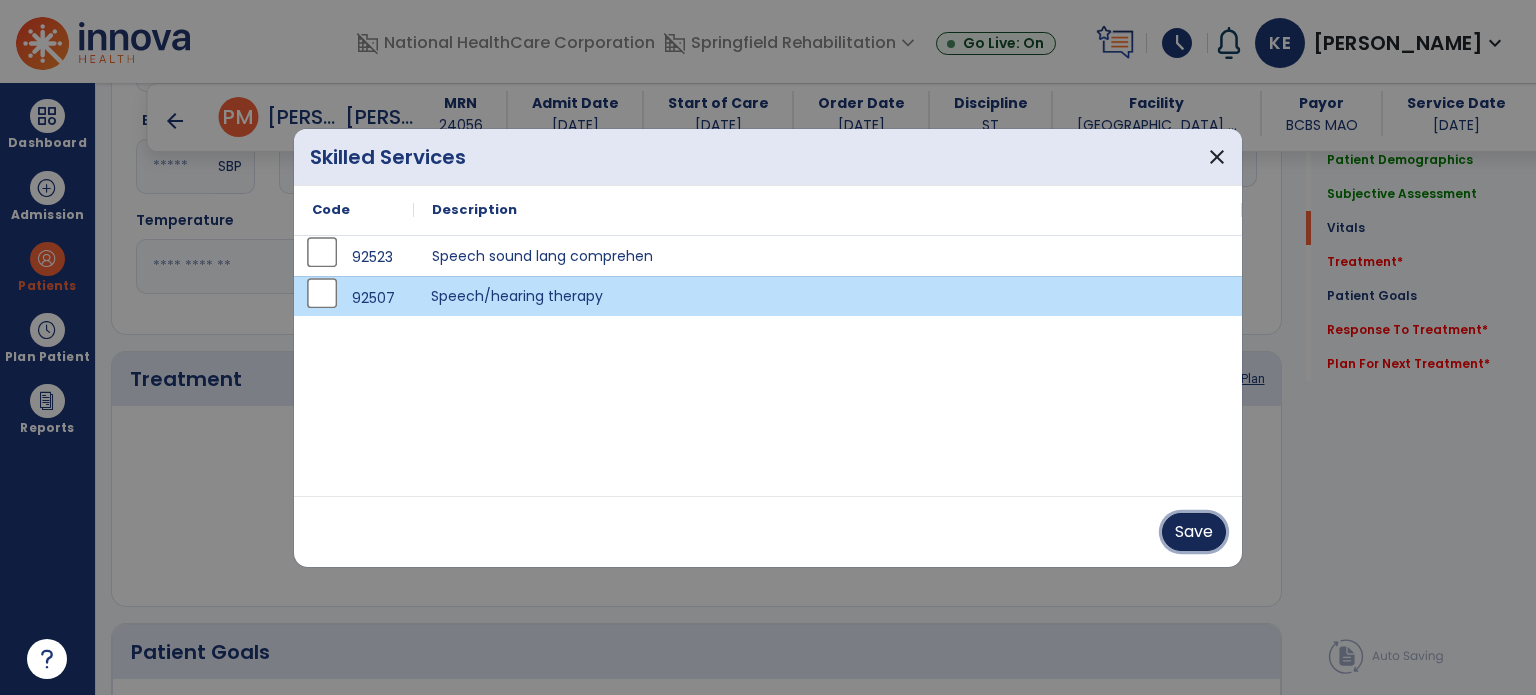 click on "Save" at bounding box center (1194, 532) 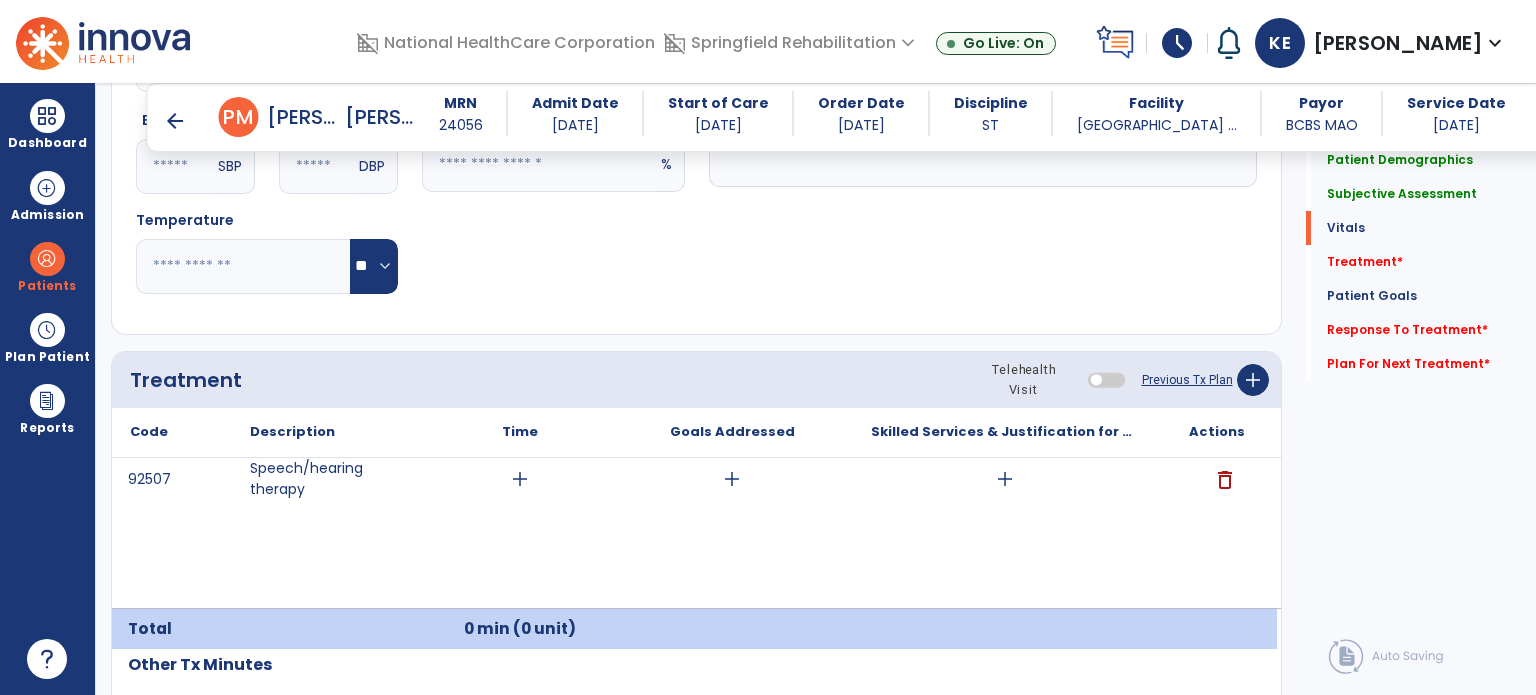 click on "92507  Speech/hearing therapy  add add add delete" at bounding box center [694, 533] 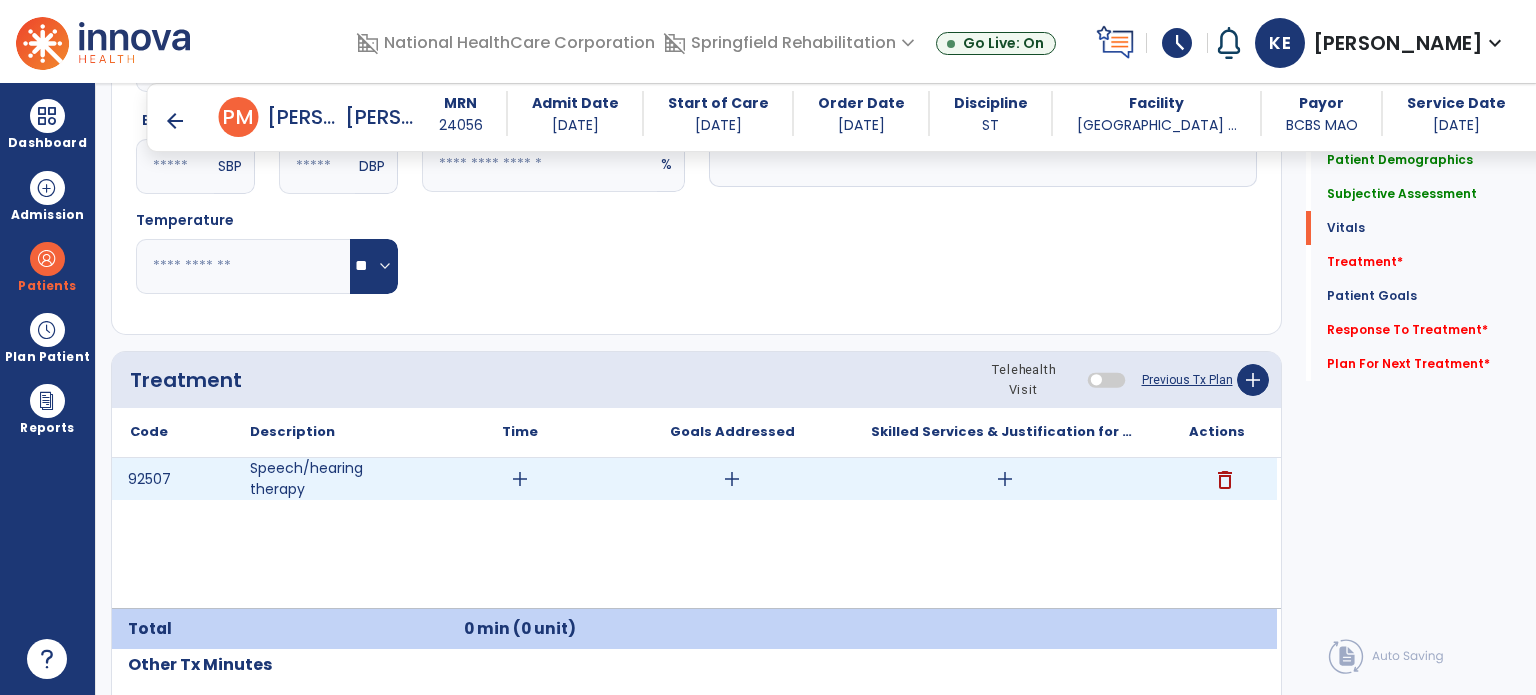 click on "add" at bounding box center (520, 479) 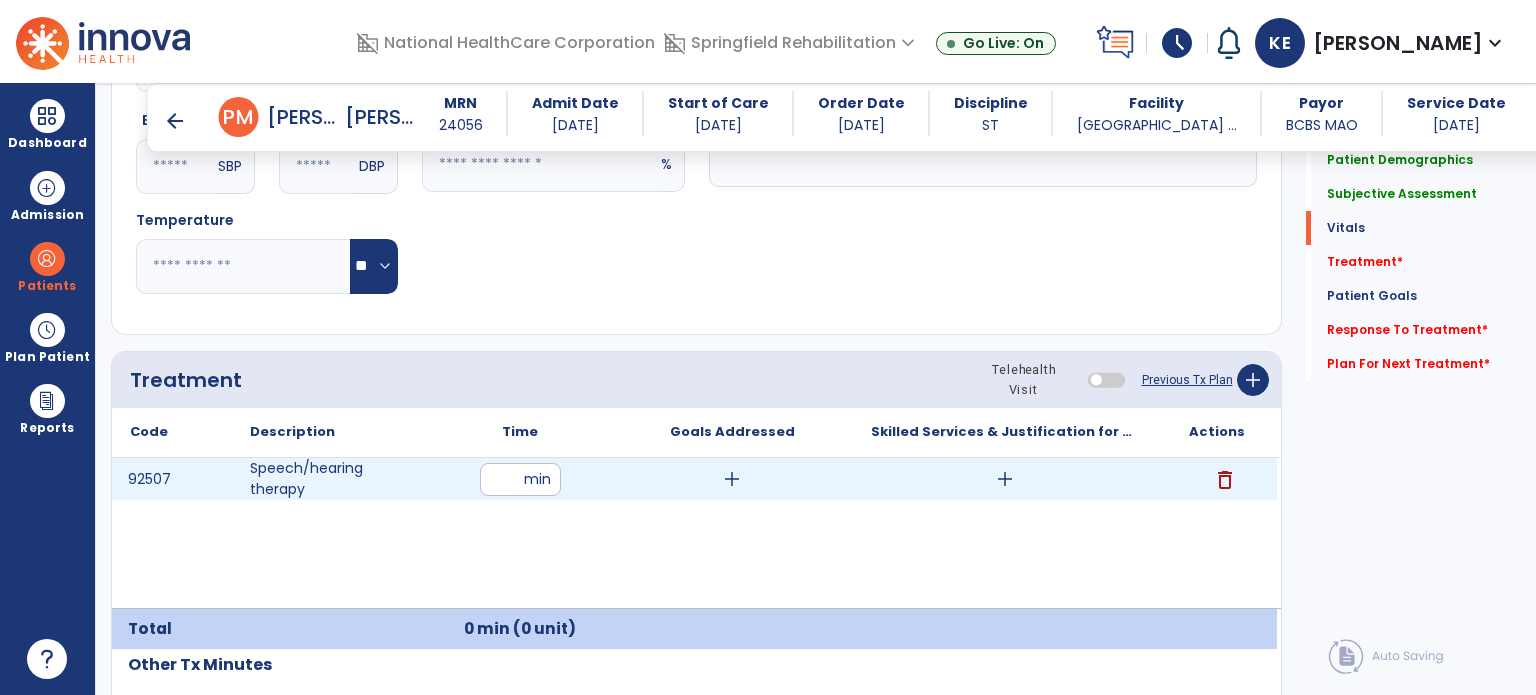 type on "**" 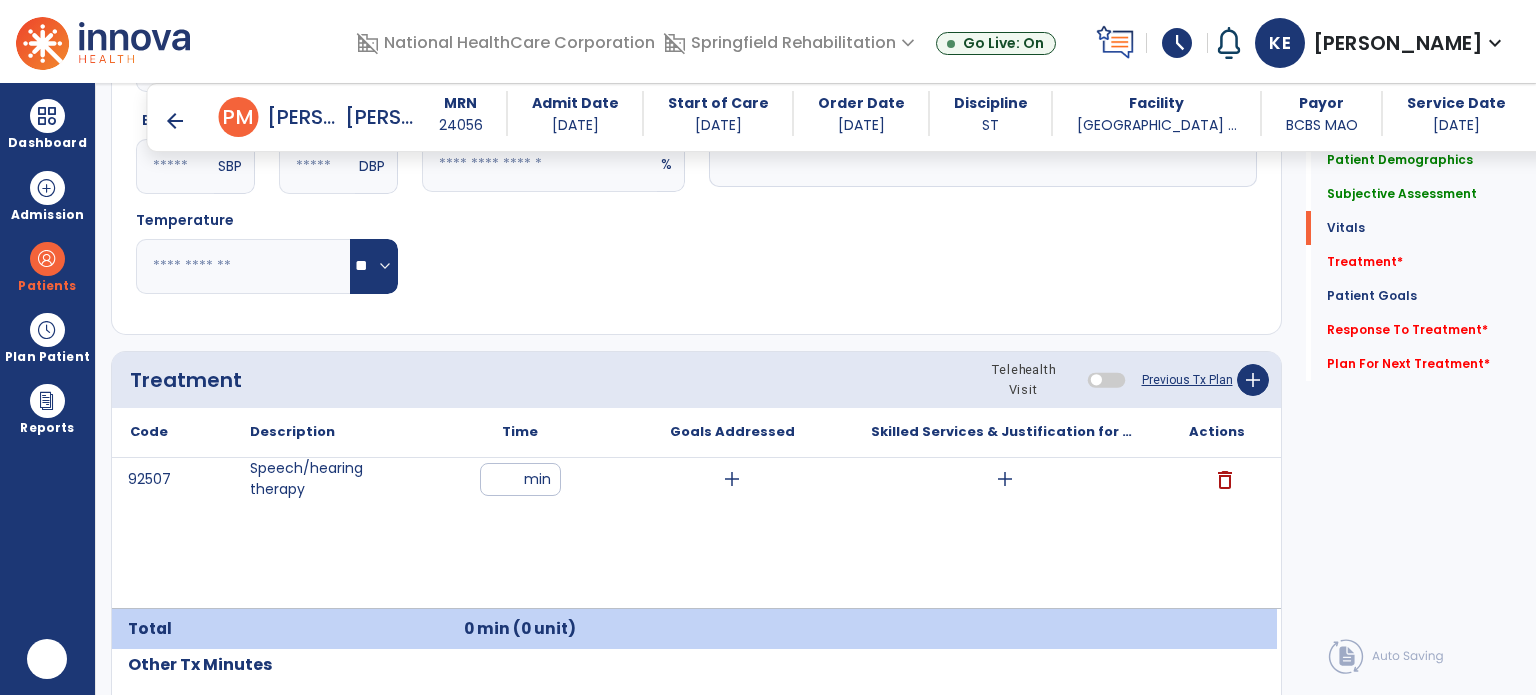 scroll, scrollTop: 0, scrollLeft: 0, axis: both 